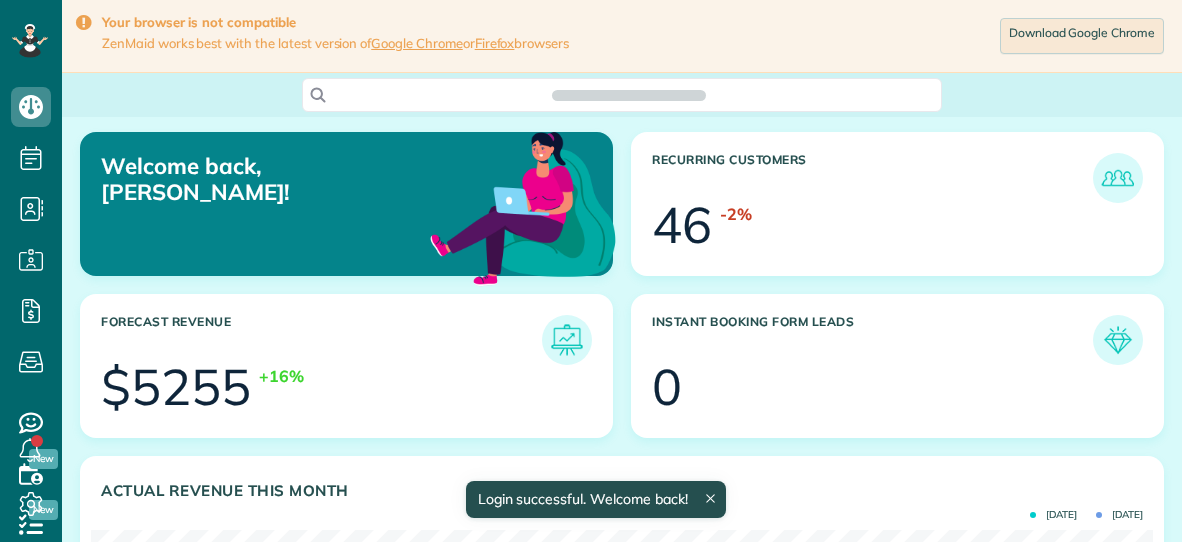 scroll, scrollTop: 0, scrollLeft: 0, axis: both 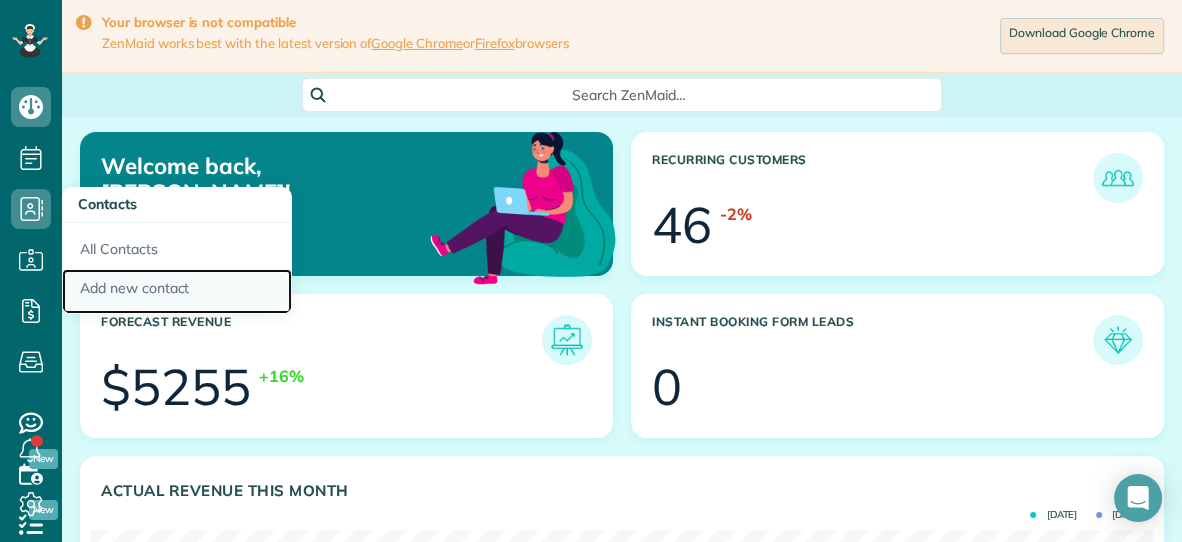 click on "Add new contact" at bounding box center [177, 292] 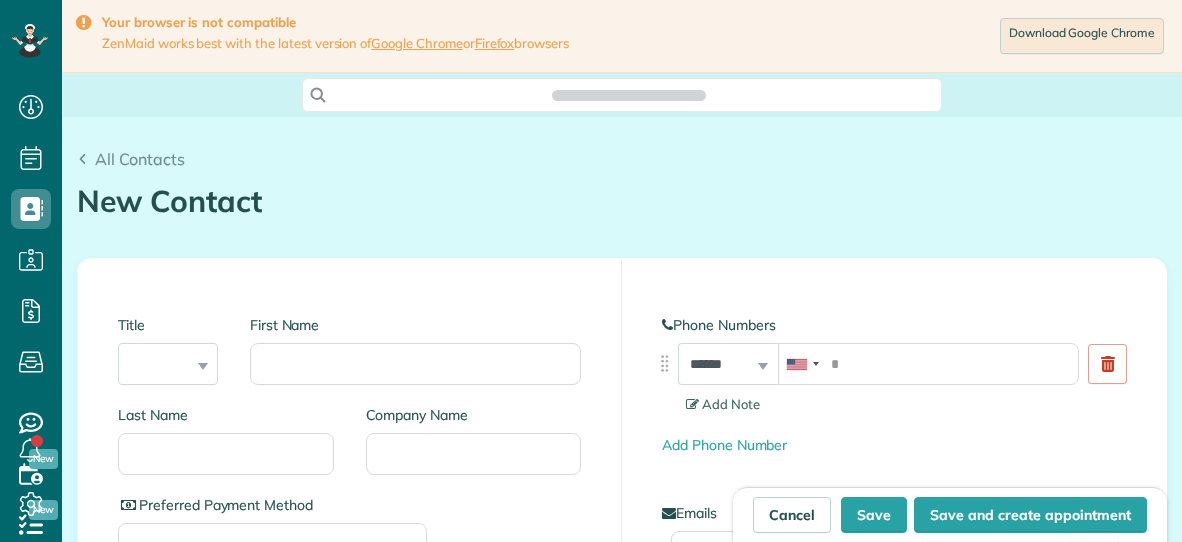 scroll, scrollTop: 0, scrollLeft: 0, axis: both 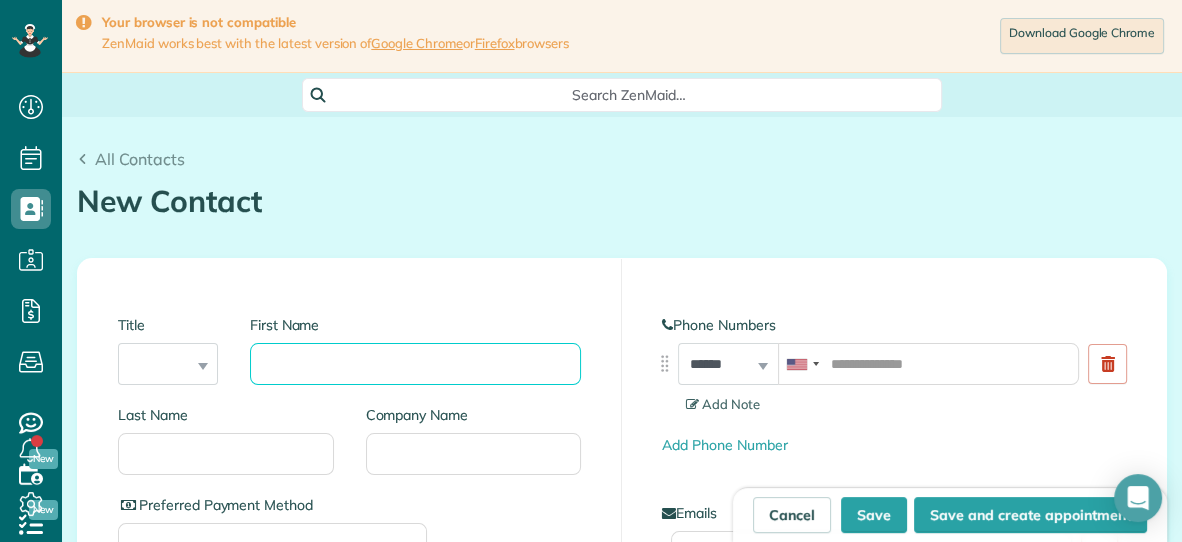 click on "First Name" at bounding box center (415, 364) 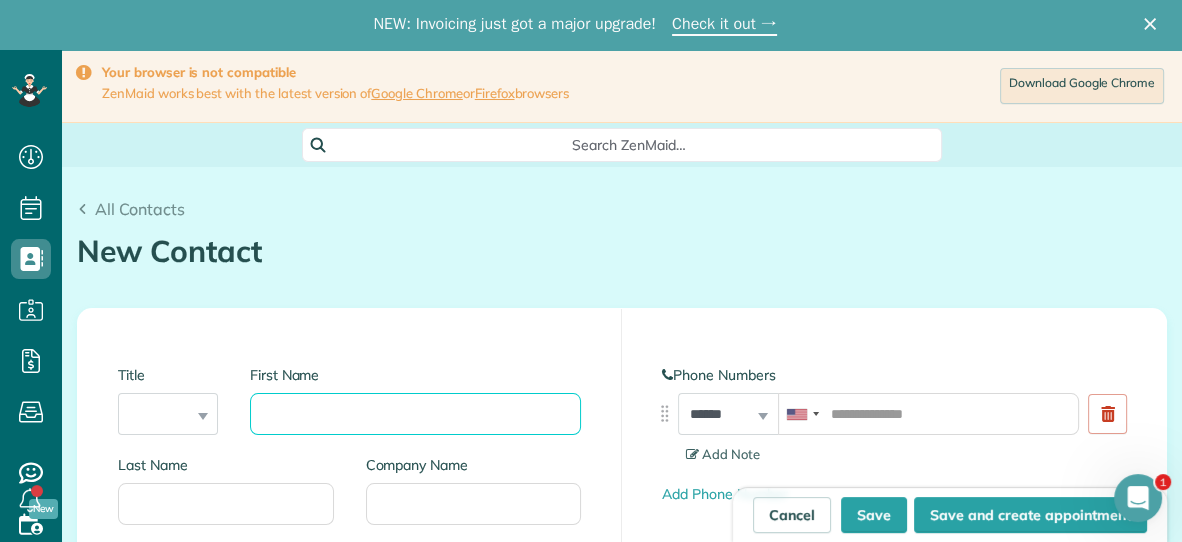 scroll, scrollTop: 0, scrollLeft: 0, axis: both 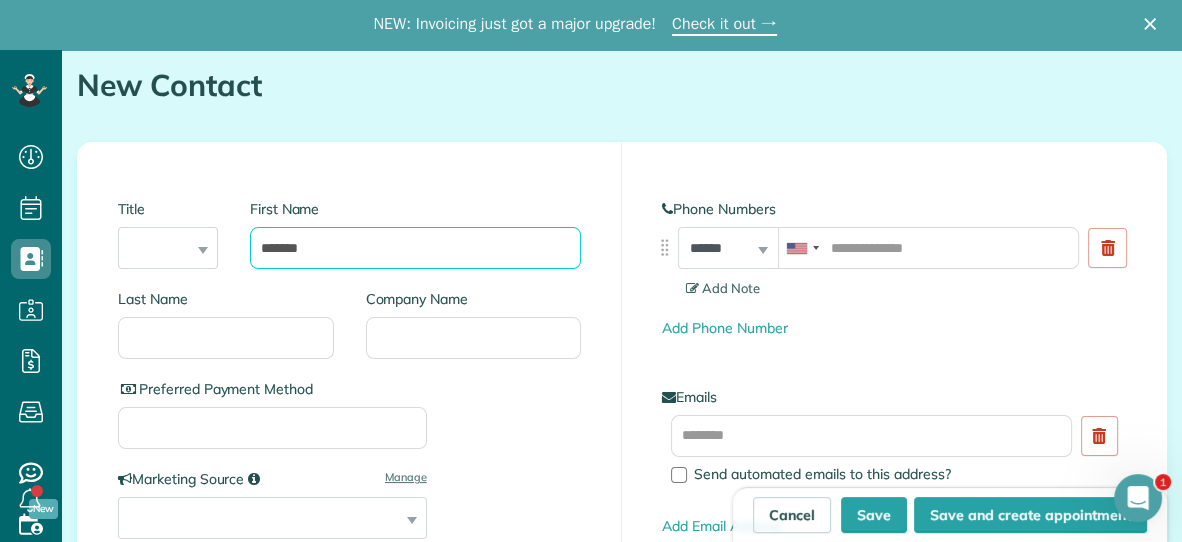 type on "*******" 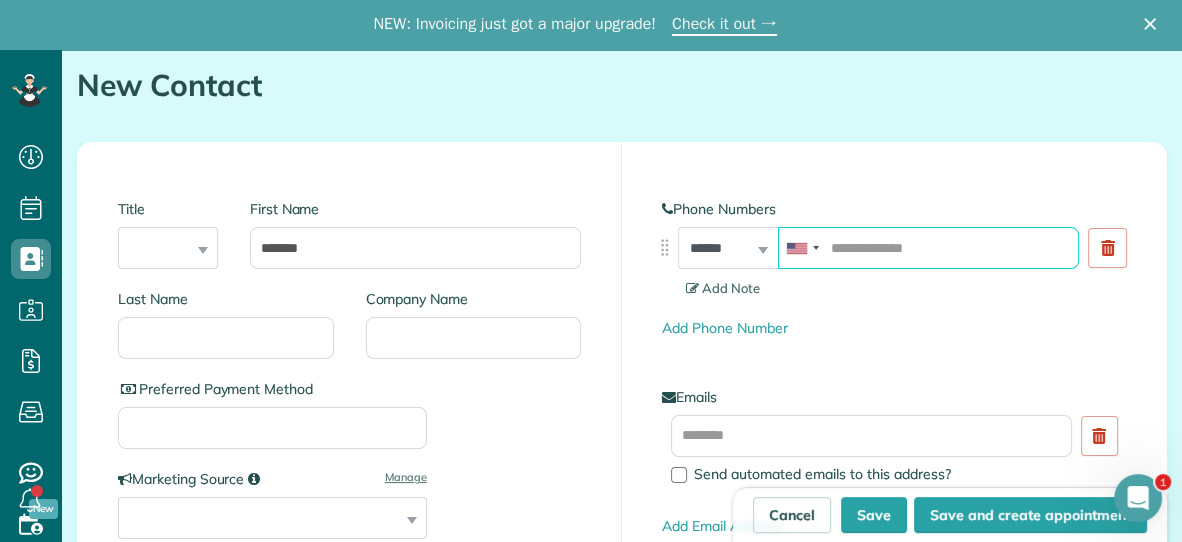 click at bounding box center (928, 248) 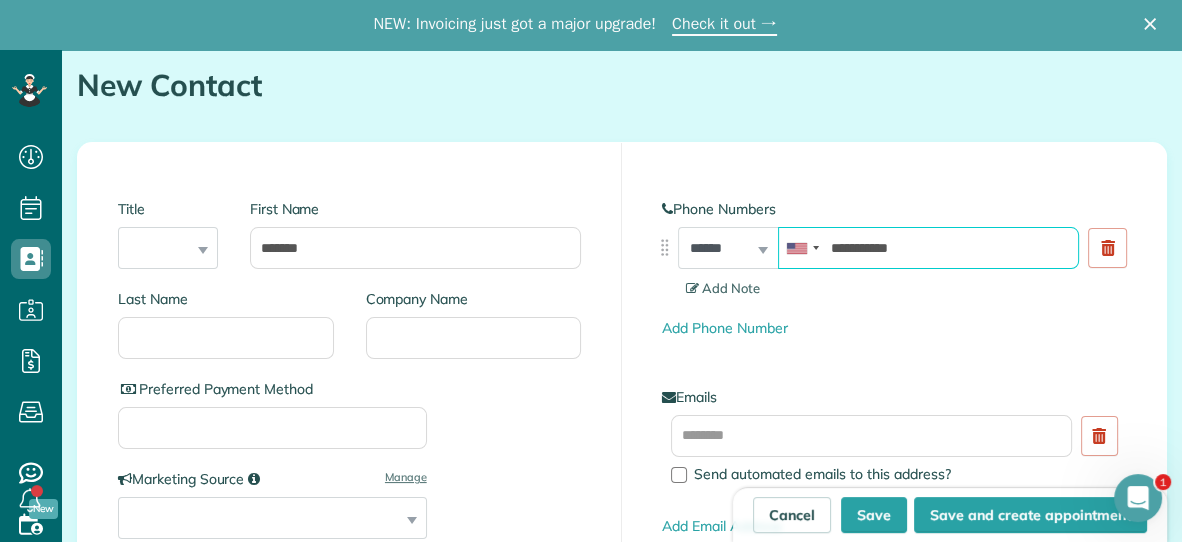 type on "**********" 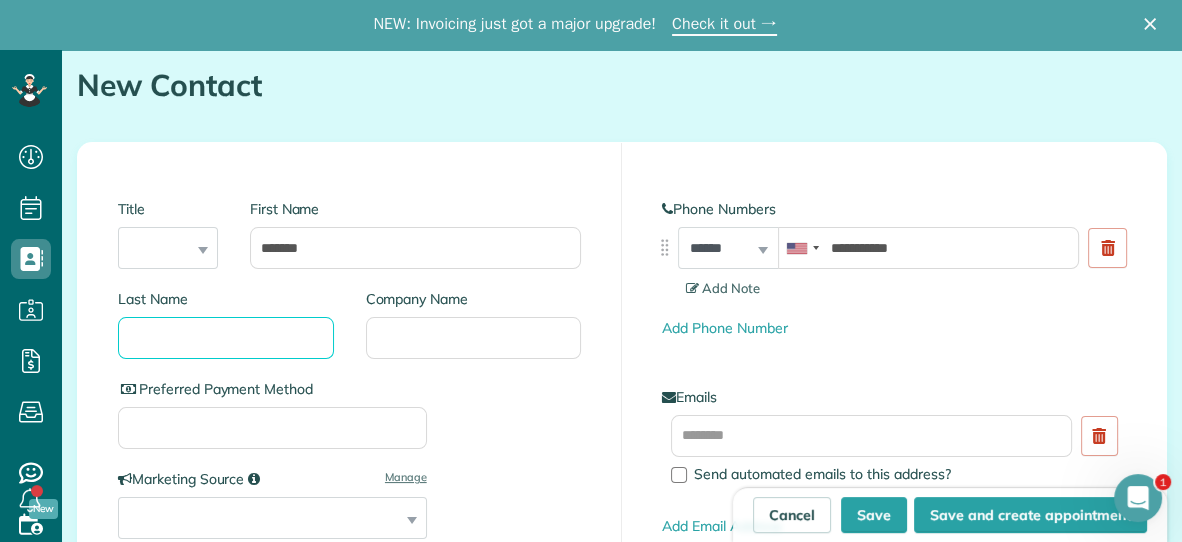 click on "Last Name" at bounding box center (226, 338) 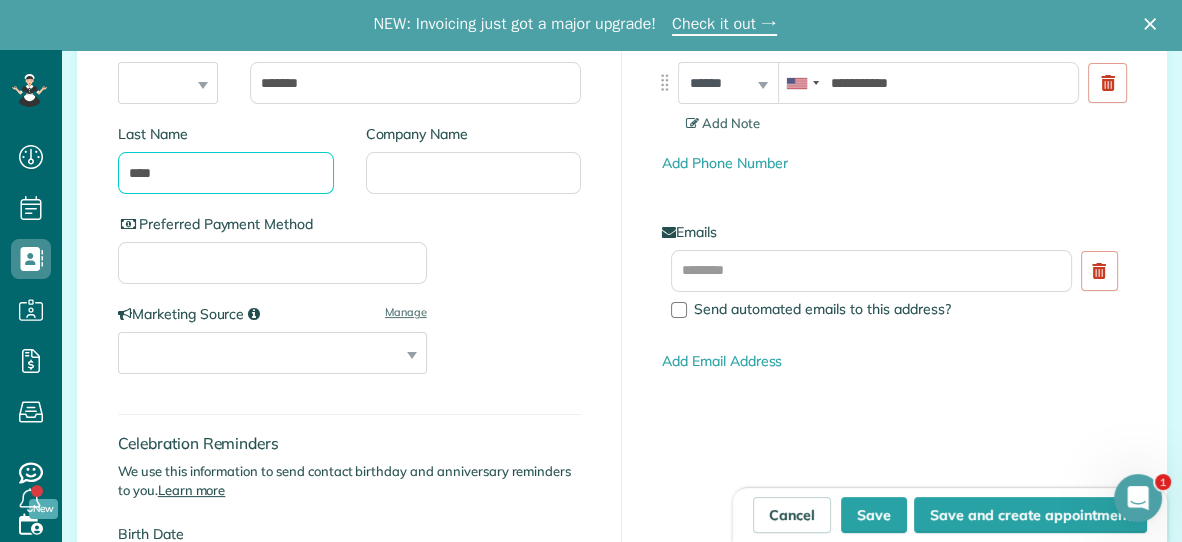 scroll, scrollTop: 340, scrollLeft: 0, axis: vertical 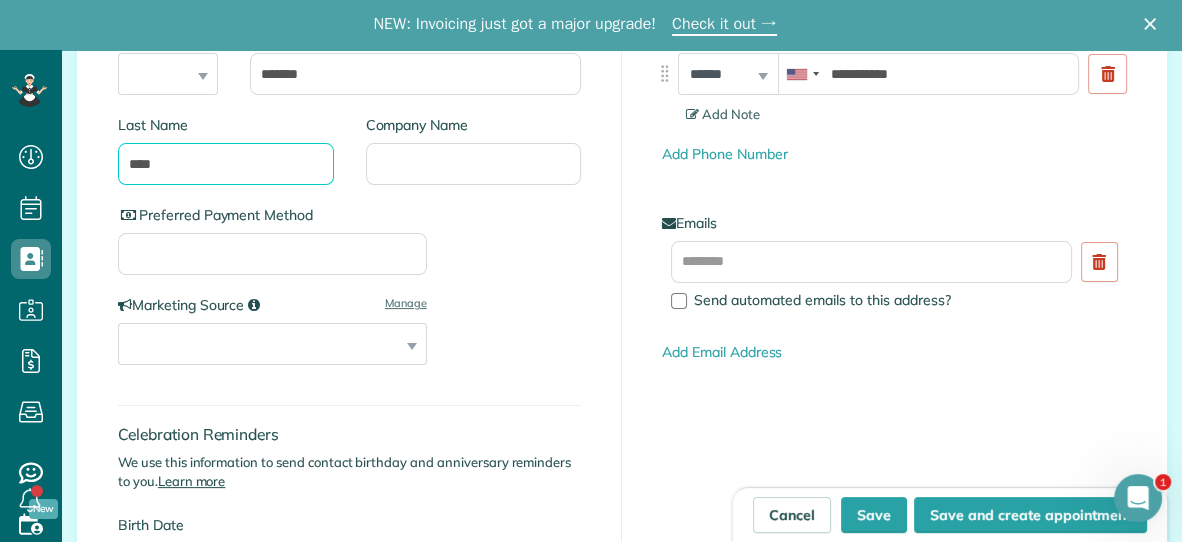 type on "****" 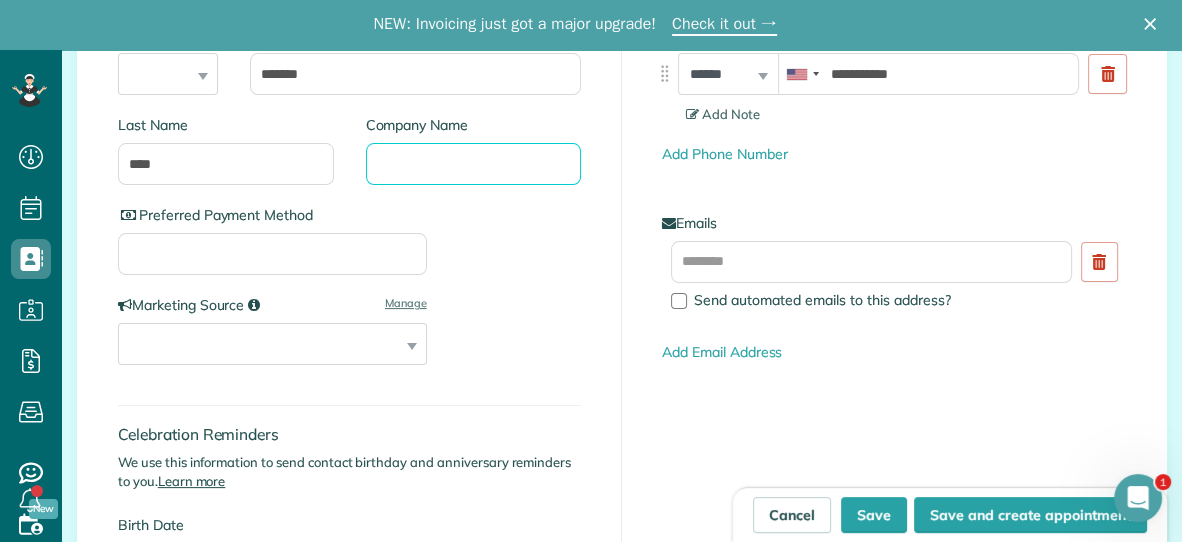 click on "Company Name" at bounding box center [474, 164] 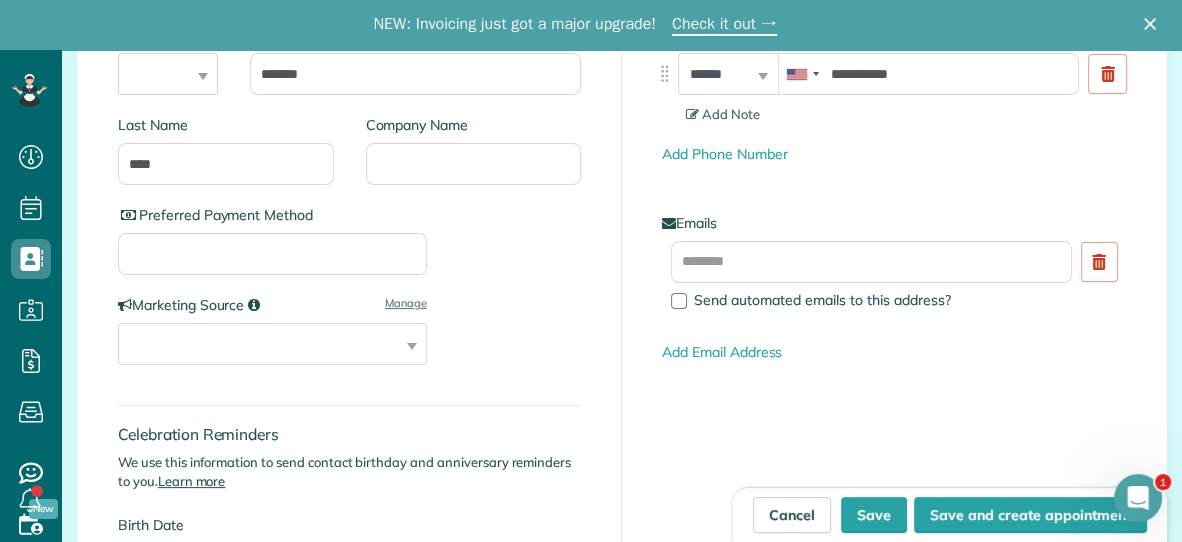 click on "NEW: Invoicing just got a major upgrade!  Check it out →" at bounding box center [591, 25] 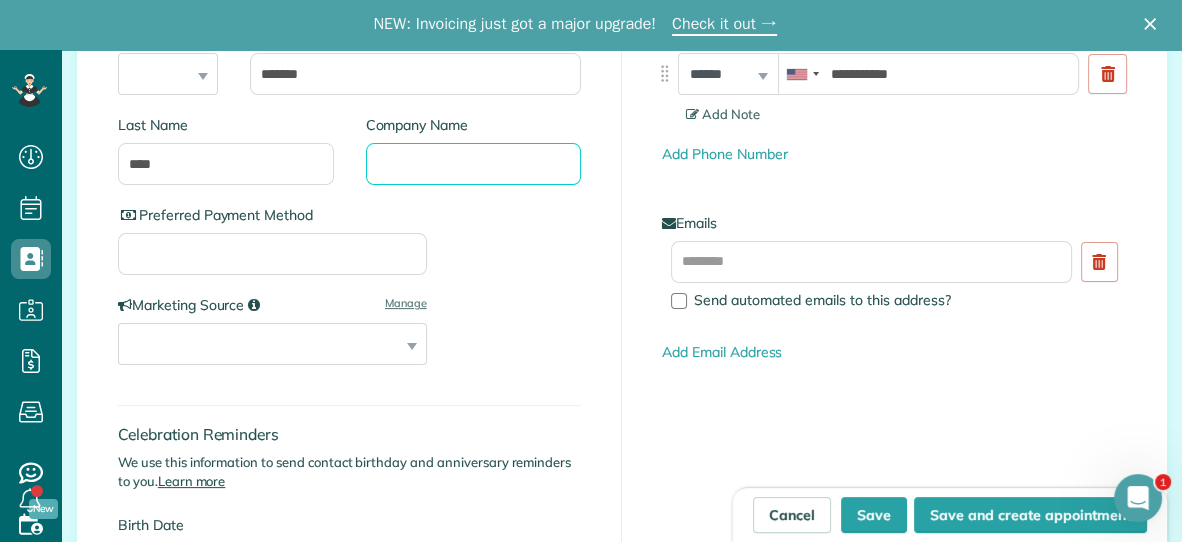 click on "Company Name" at bounding box center [474, 164] 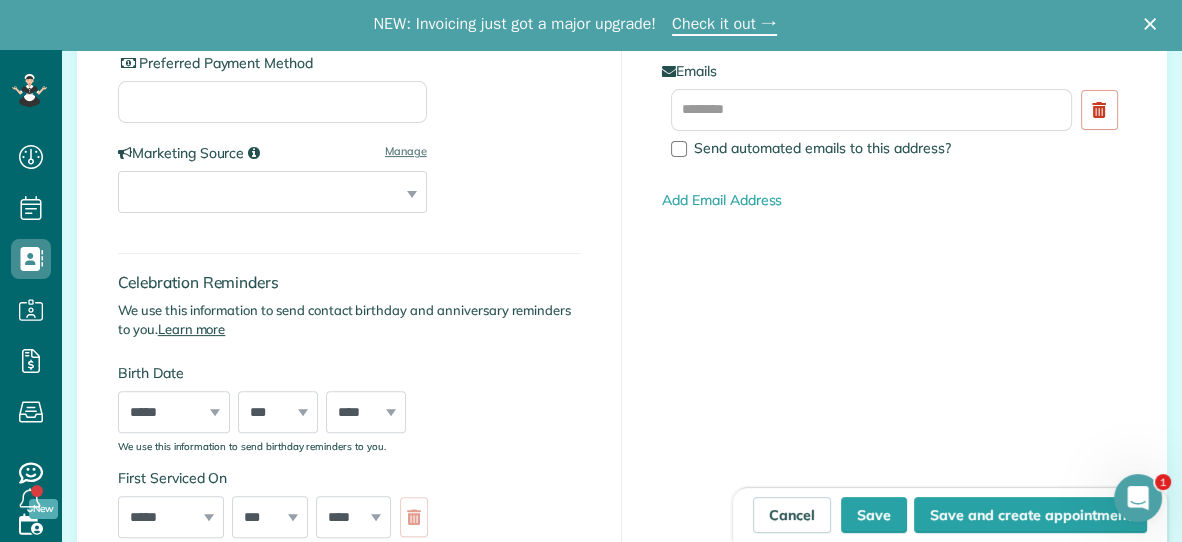 scroll, scrollTop: 493, scrollLeft: 0, axis: vertical 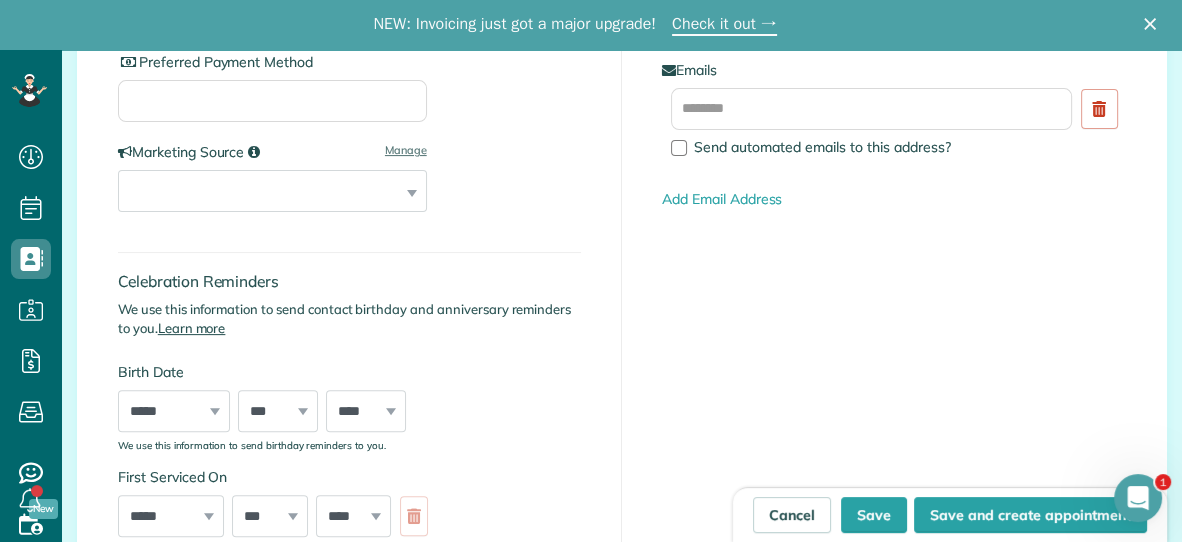 type on "********" 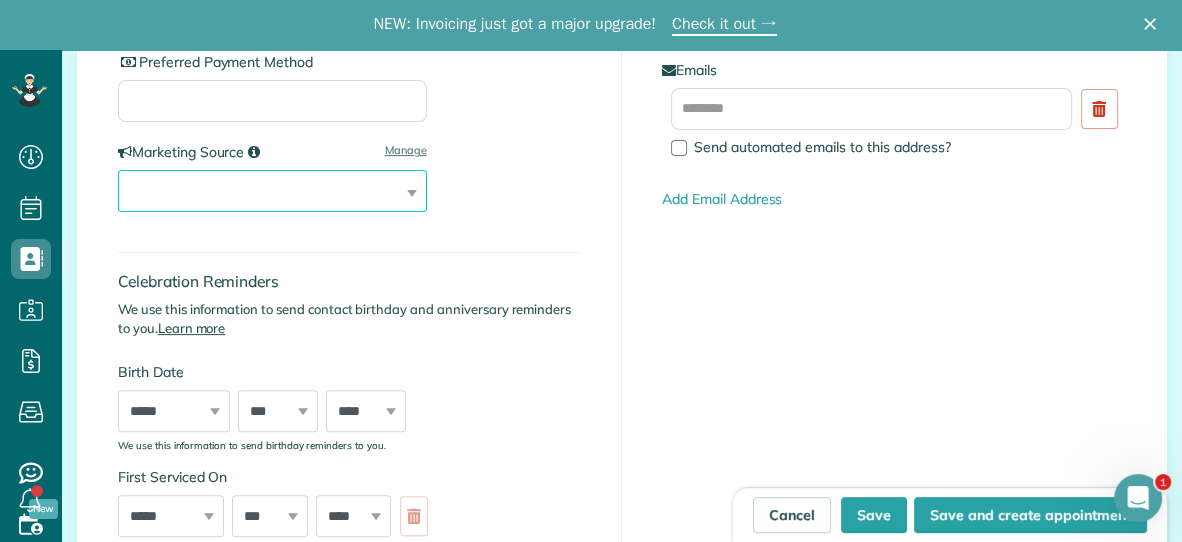 click on "**********" at bounding box center [272, 191] 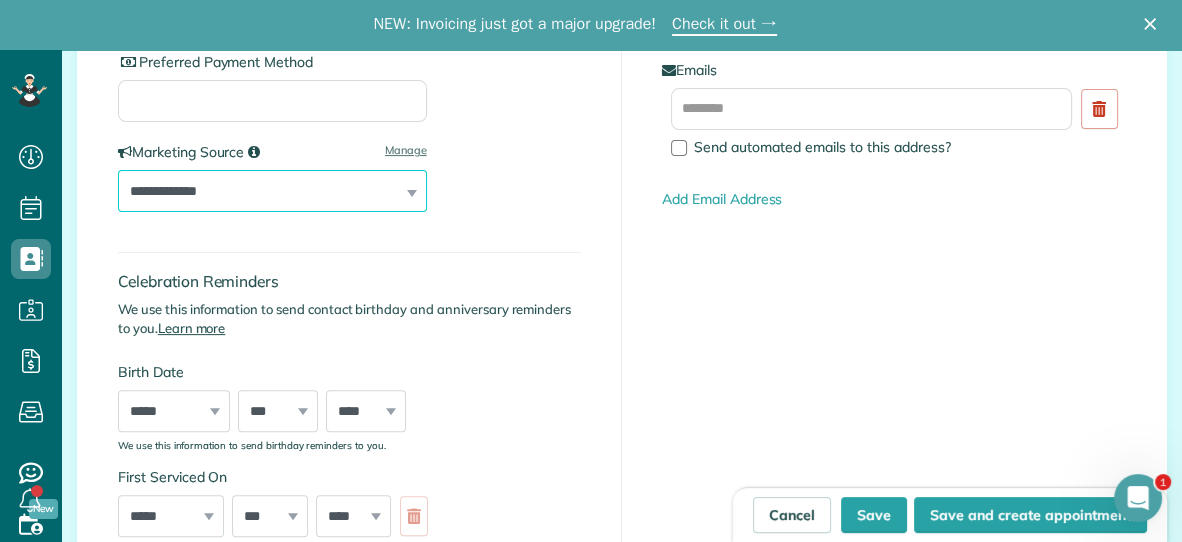 click on "**********" at bounding box center [272, 191] 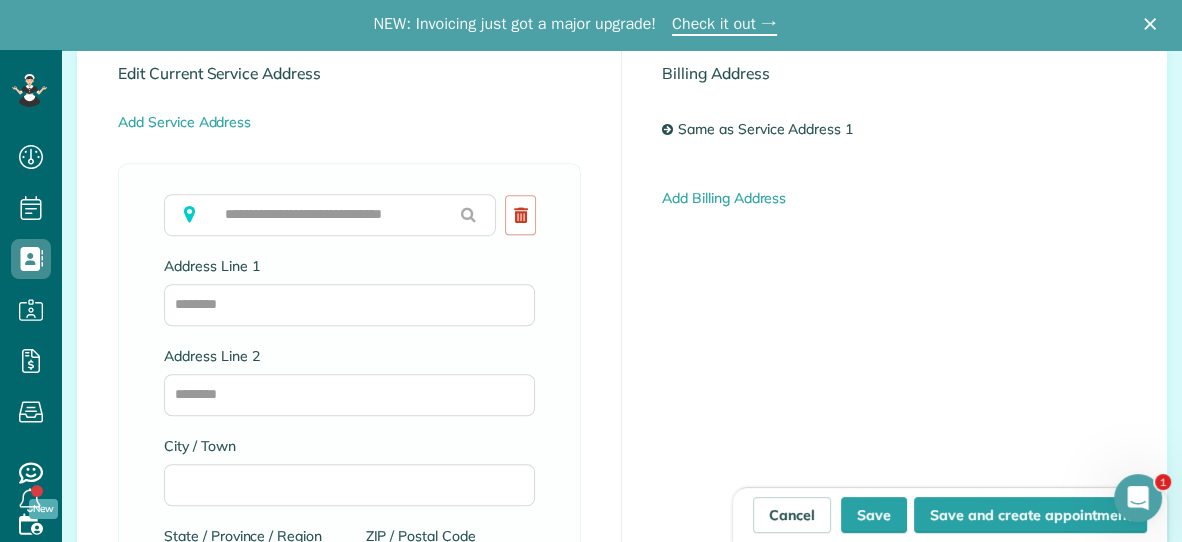 scroll, scrollTop: 1160, scrollLeft: 0, axis: vertical 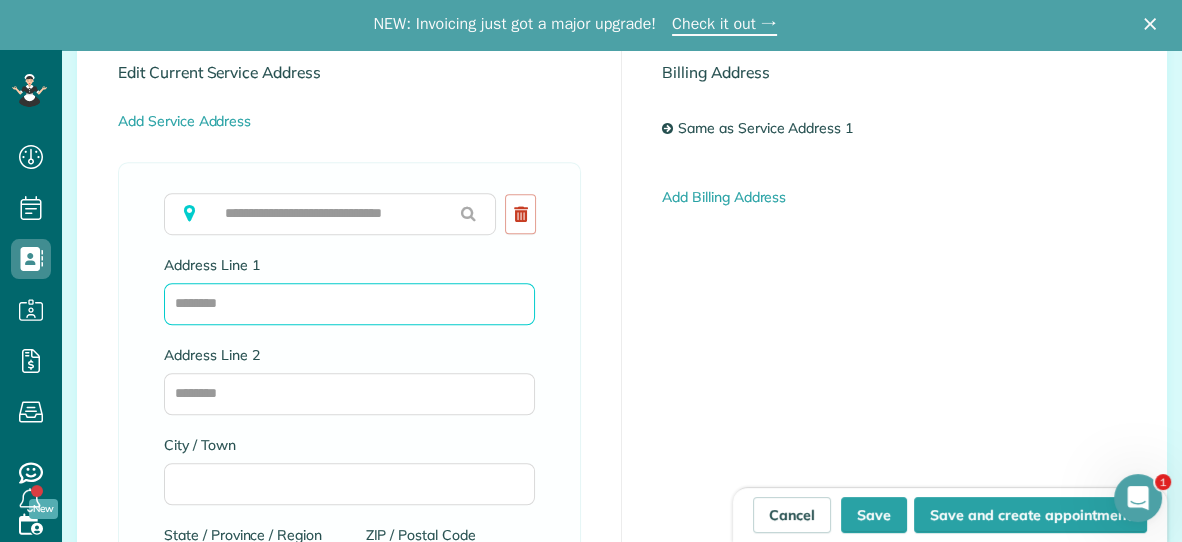 click on "Address Line 1" at bounding box center [349, 304] 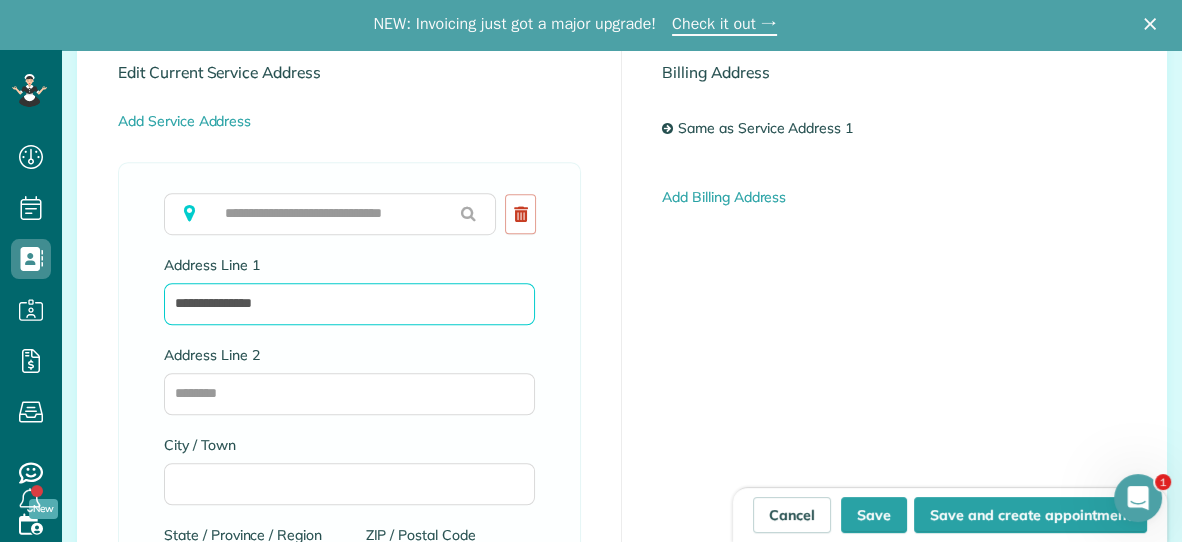 scroll, scrollTop: 1270, scrollLeft: 0, axis: vertical 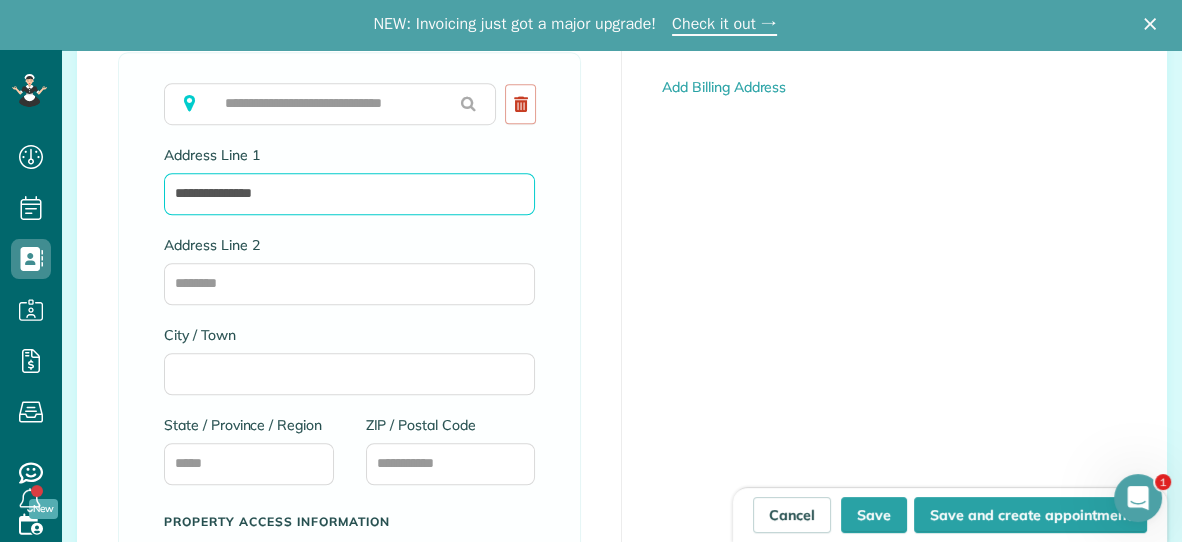 type on "**********" 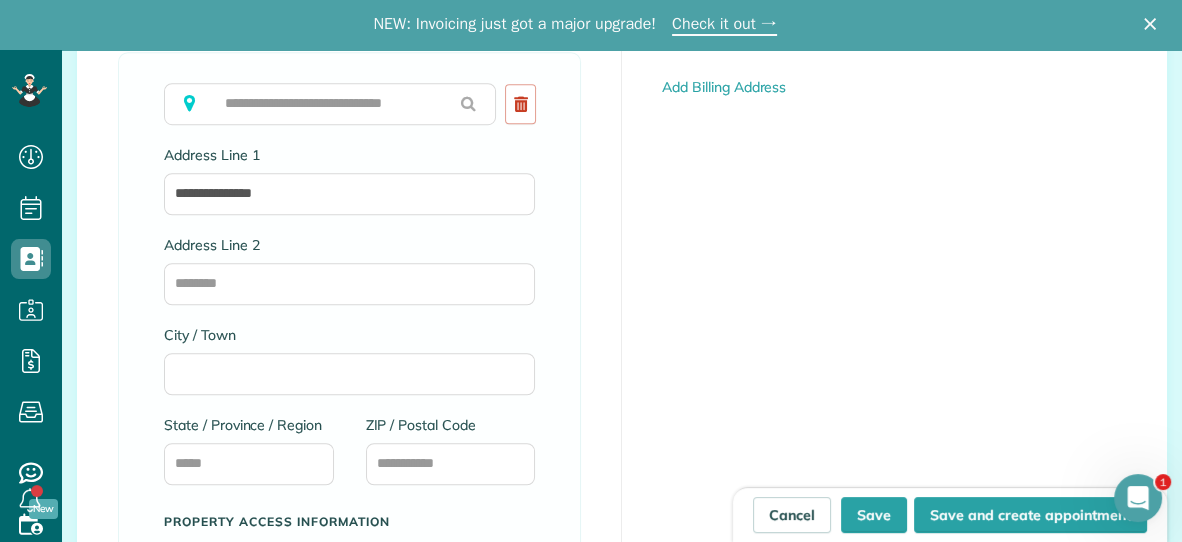 click on "City / Town" at bounding box center [349, 335] 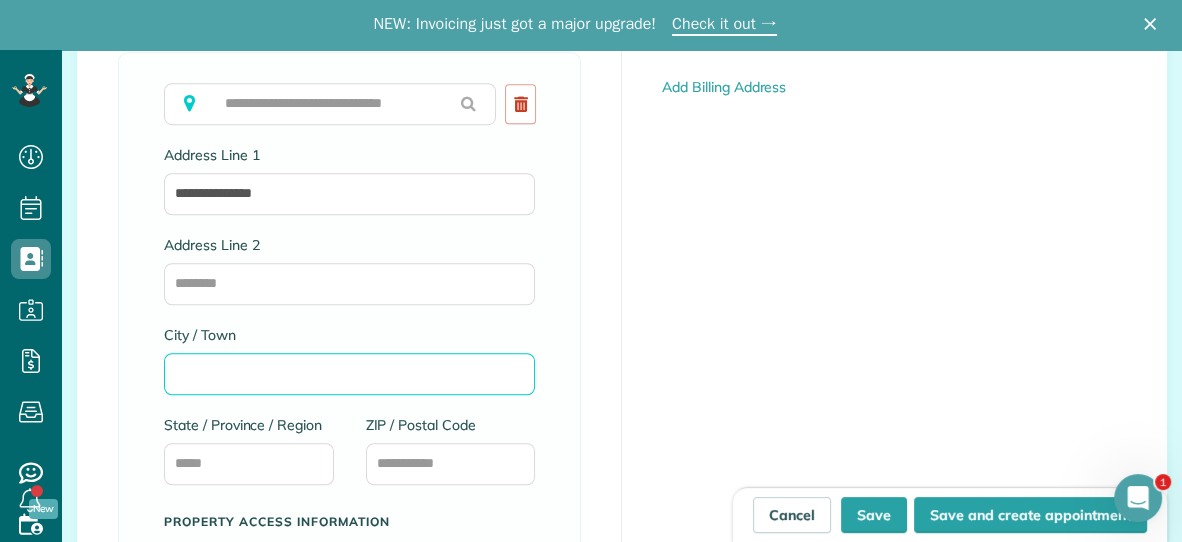 click on "City / Town" at bounding box center [349, 374] 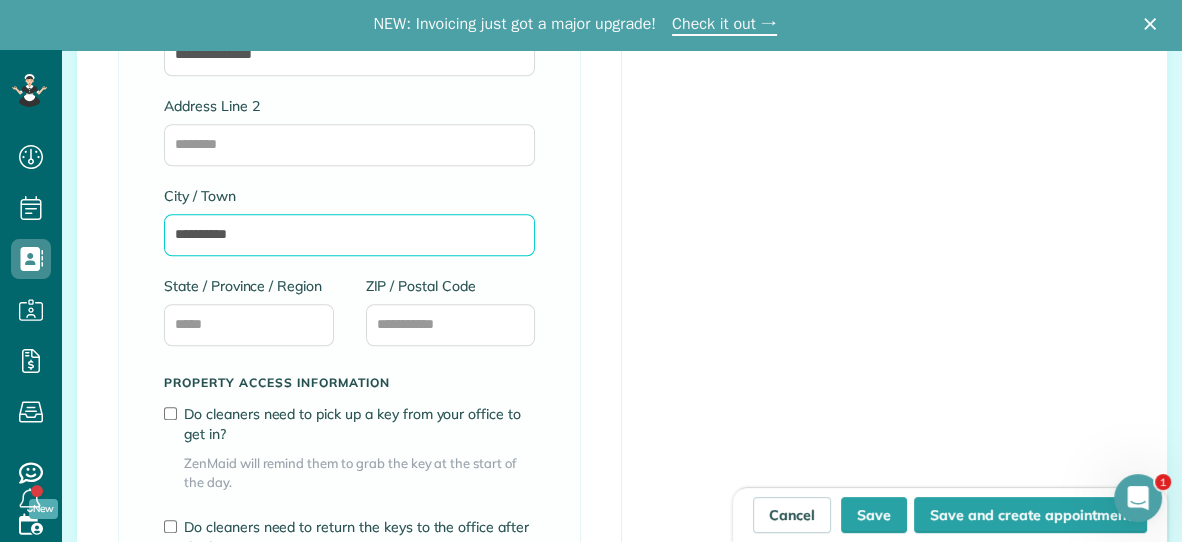 scroll, scrollTop: 1423, scrollLeft: 0, axis: vertical 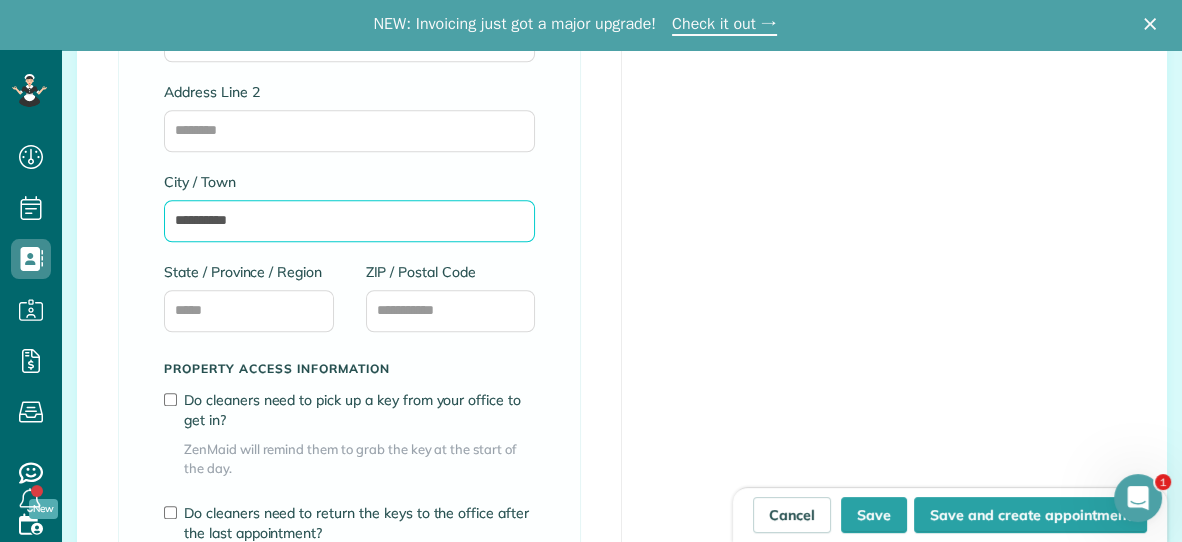 type on "**********" 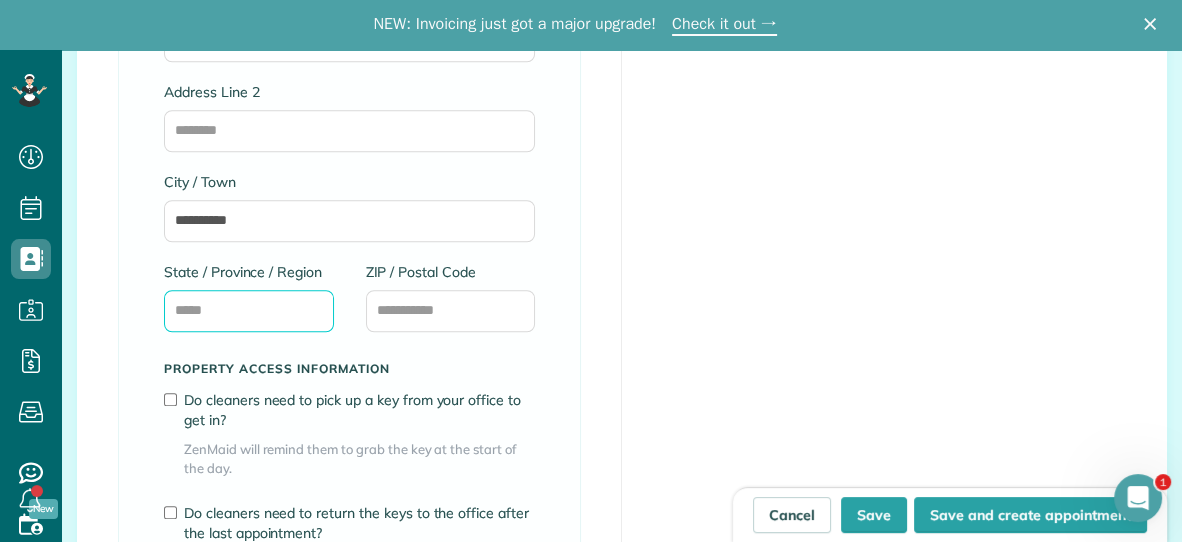 click on "State / Province / Region" at bounding box center [249, 311] 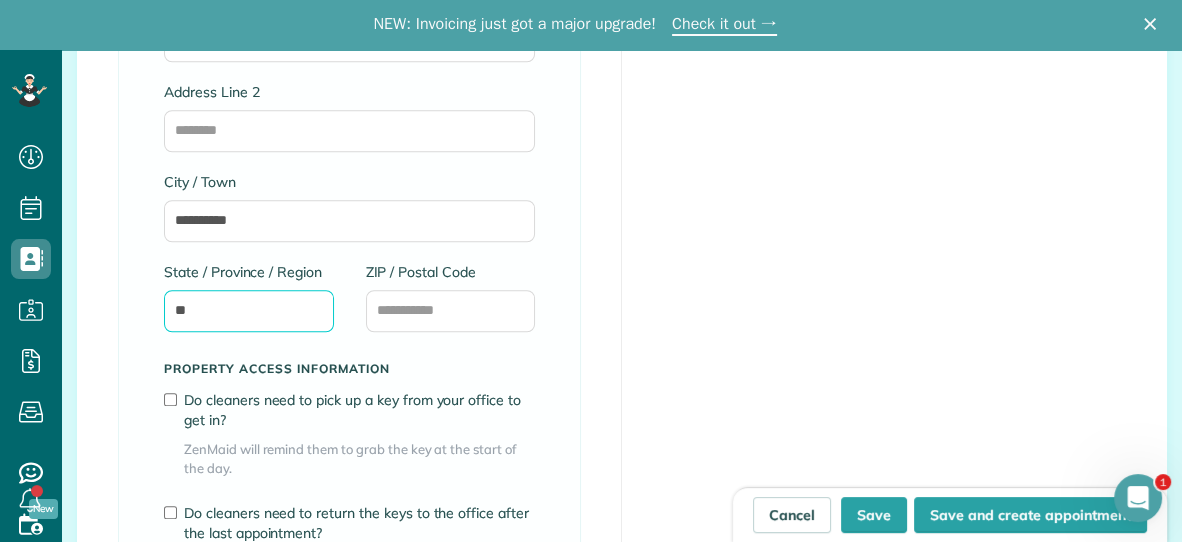 type on "**" 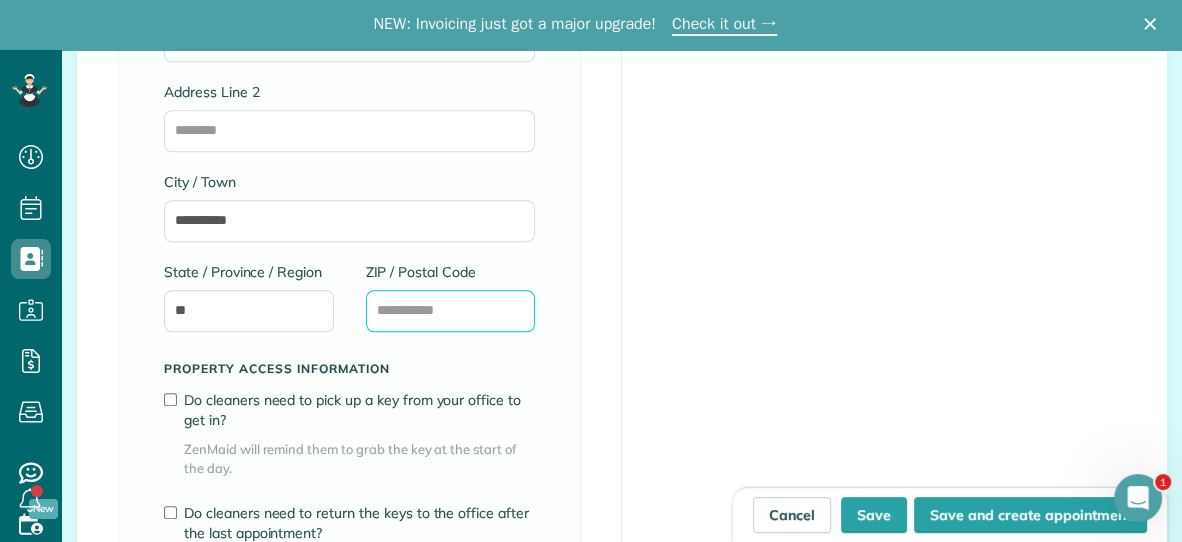 click on "ZIP / Postal Code" at bounding box center [451, 311] 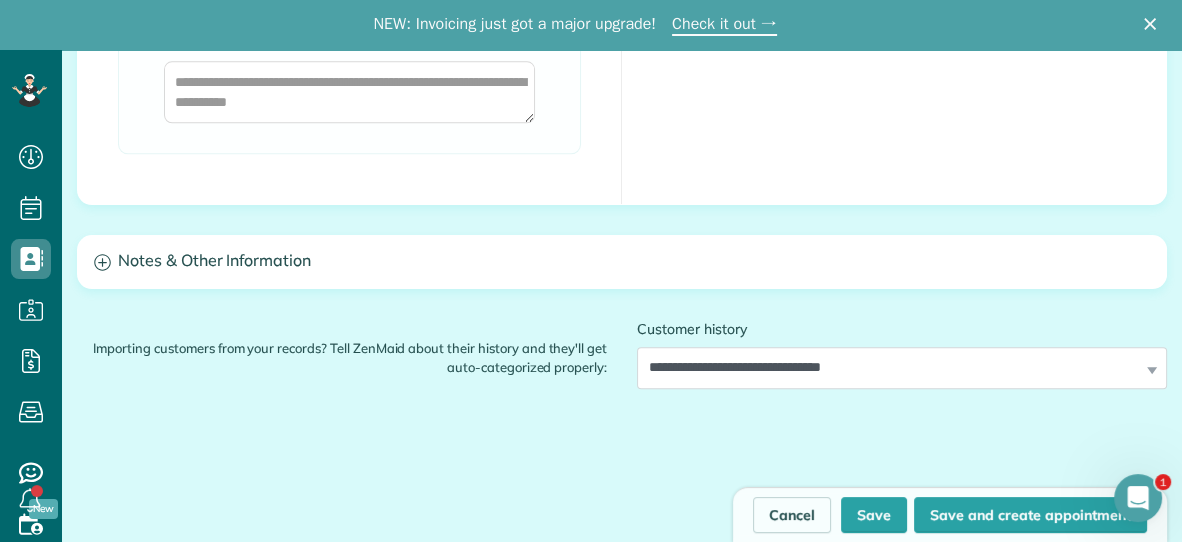 scroll, scrollTop: 2004, scrollLeft: 0, axis: vertical 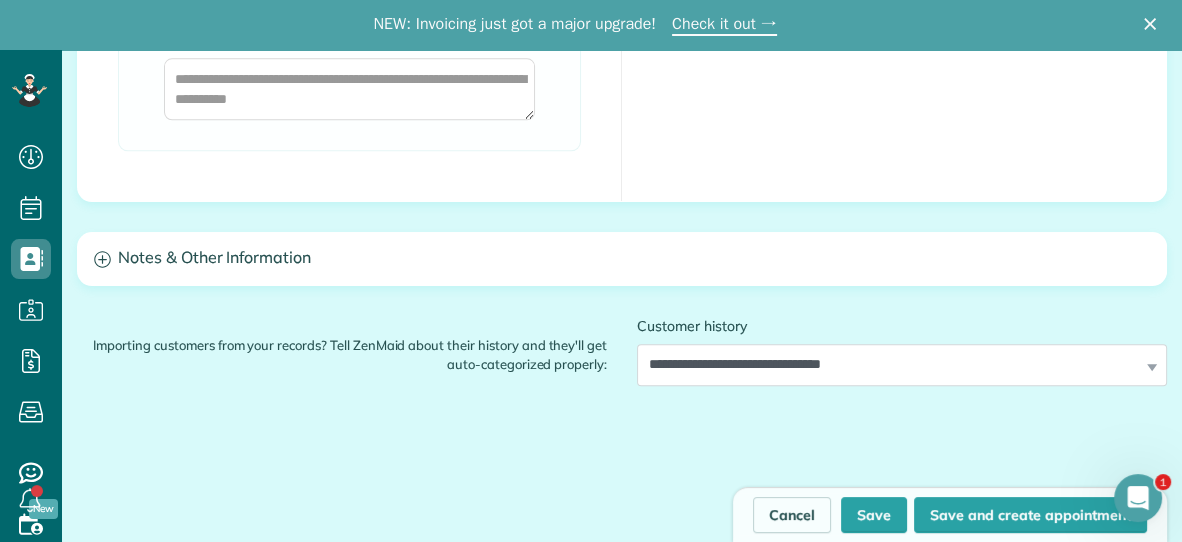 type on "*****" 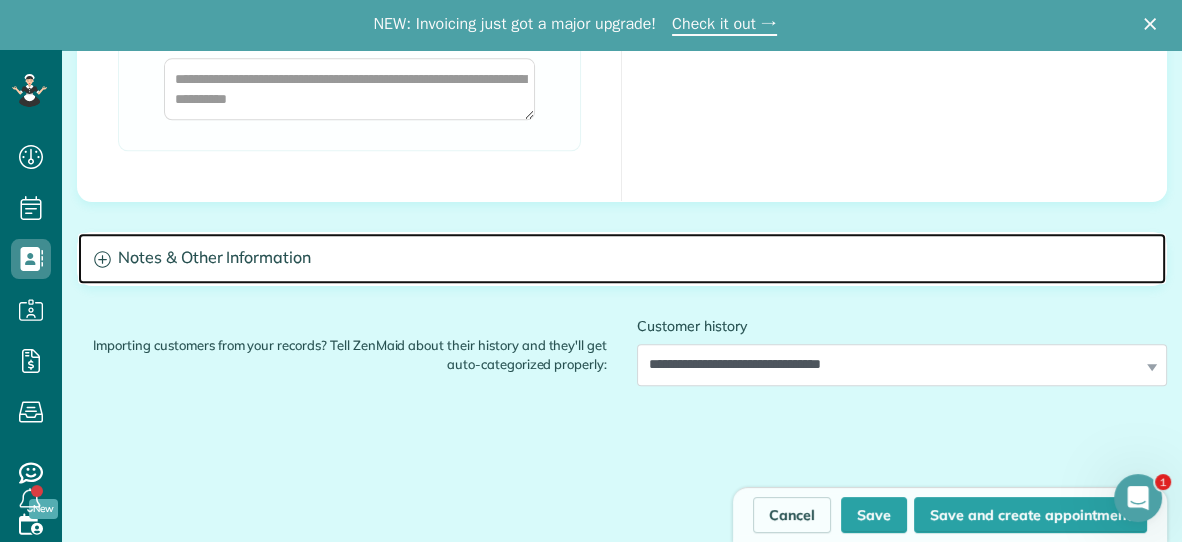 click on "Notes & Other Information" at bounding box center [622, 258] 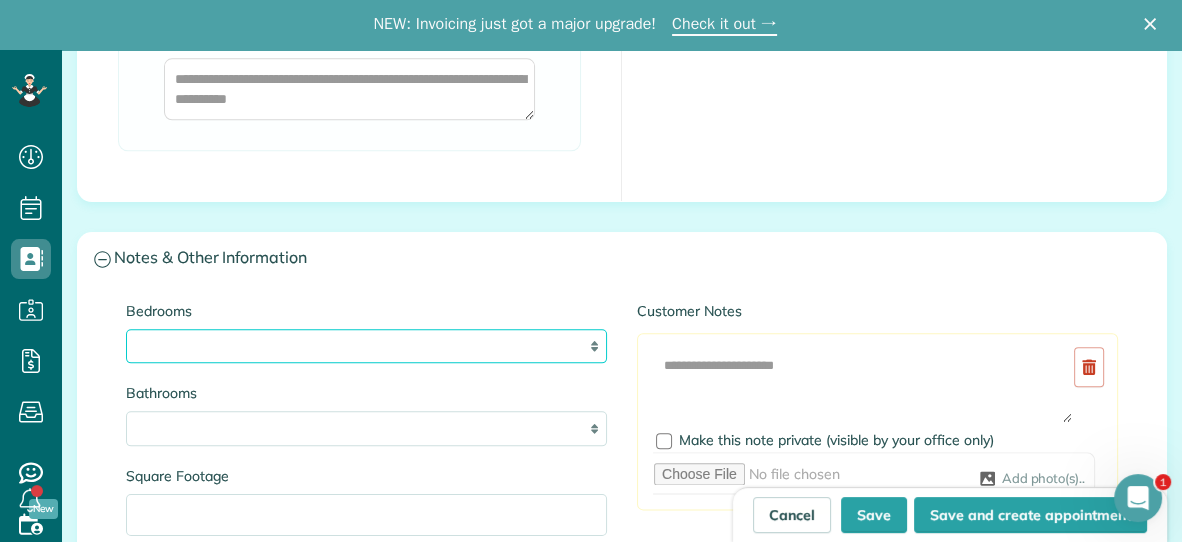 click on "*
*
*
*
**" at bounding box center (366, 346) 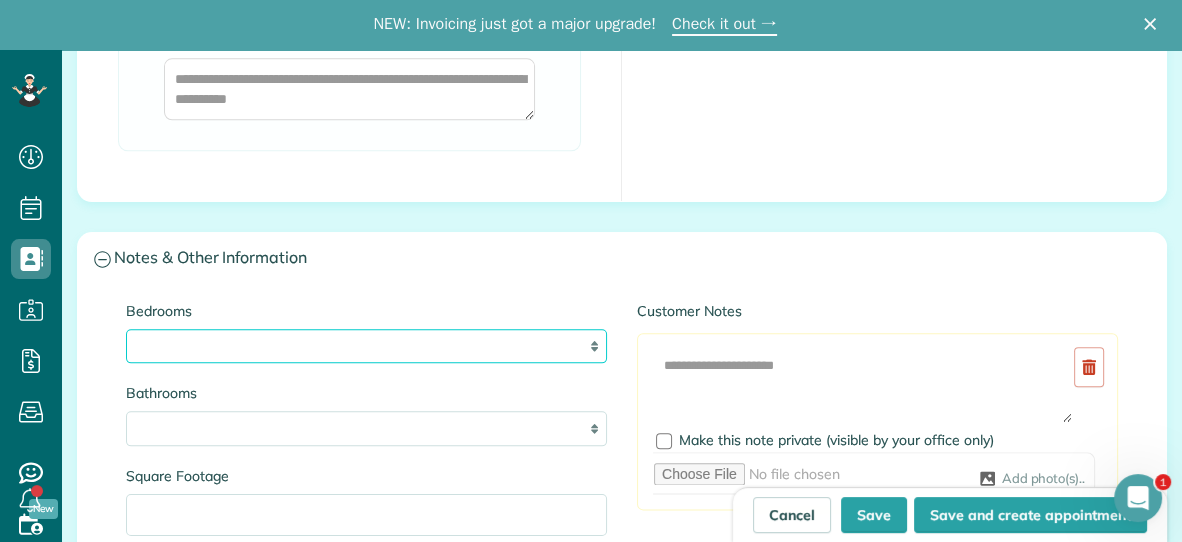 select on "*" 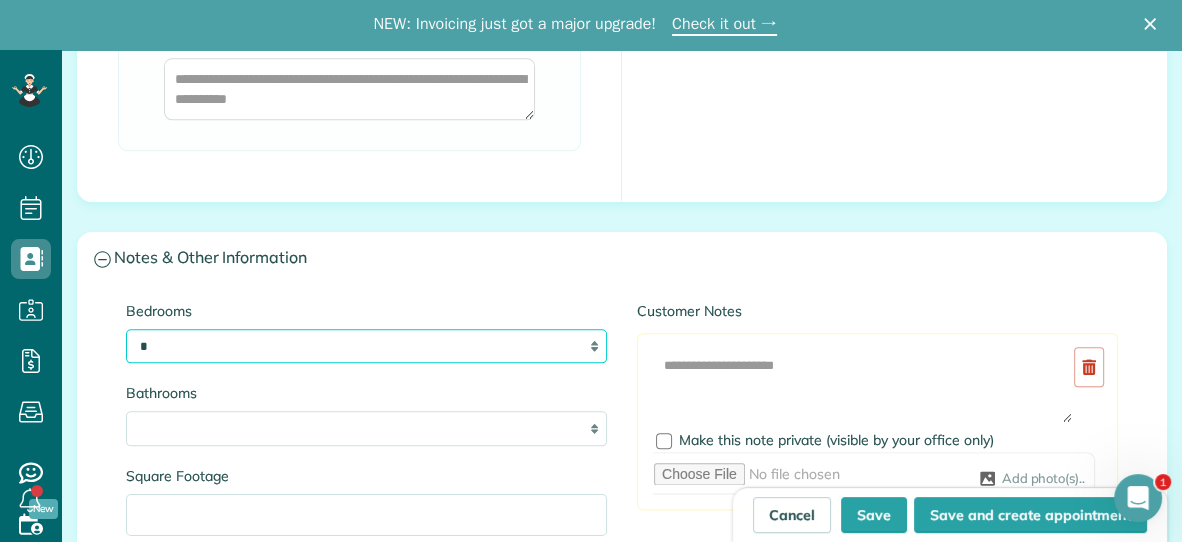 click on "*
*
*
*
**" at bounding box center (366, 346) 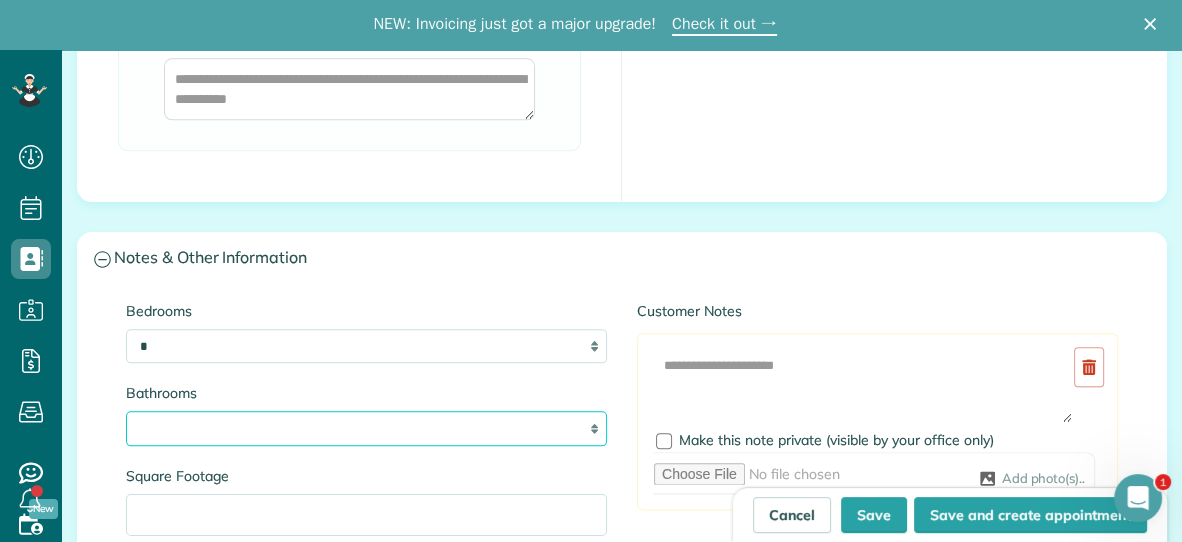 click on "*
***
*
***
*
***
*
***
**" at bounding box center [366, 428] 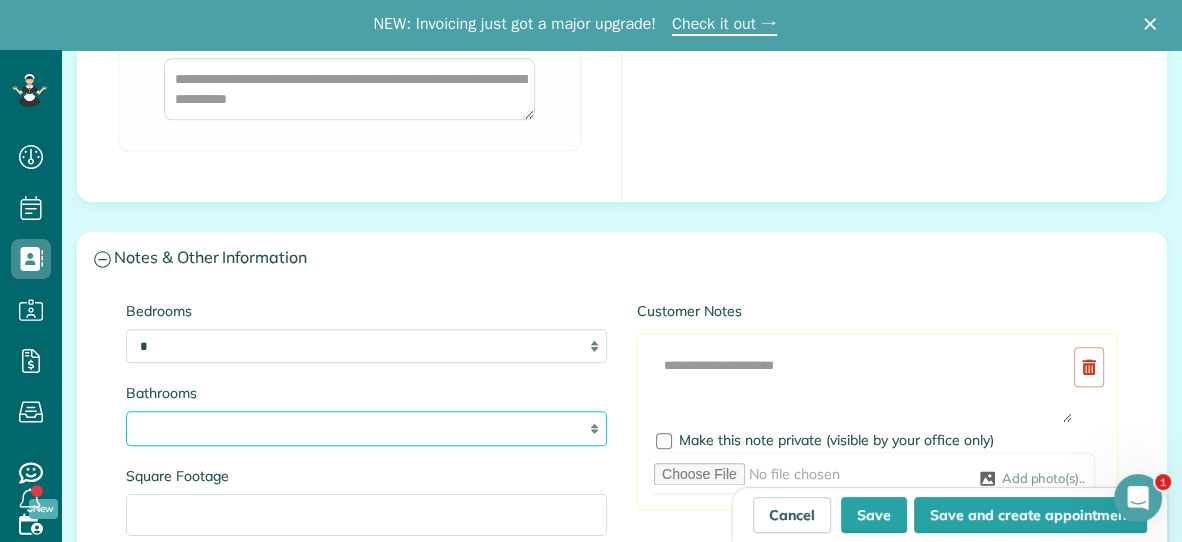select on "*" 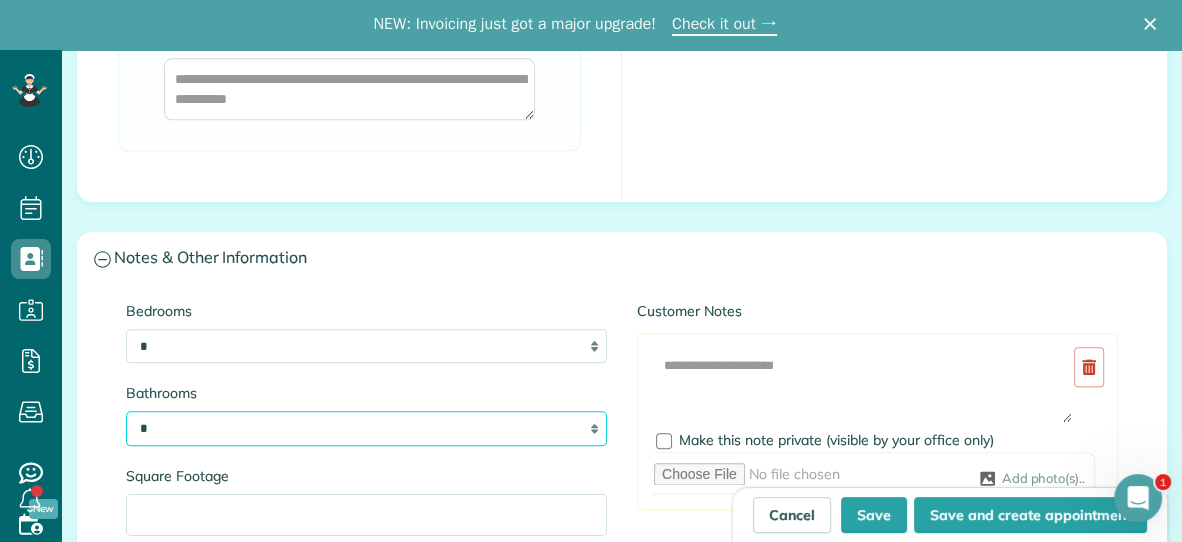 click on "*
***
*
***
*
***
*
***
**" at bounding box center (366, 428) 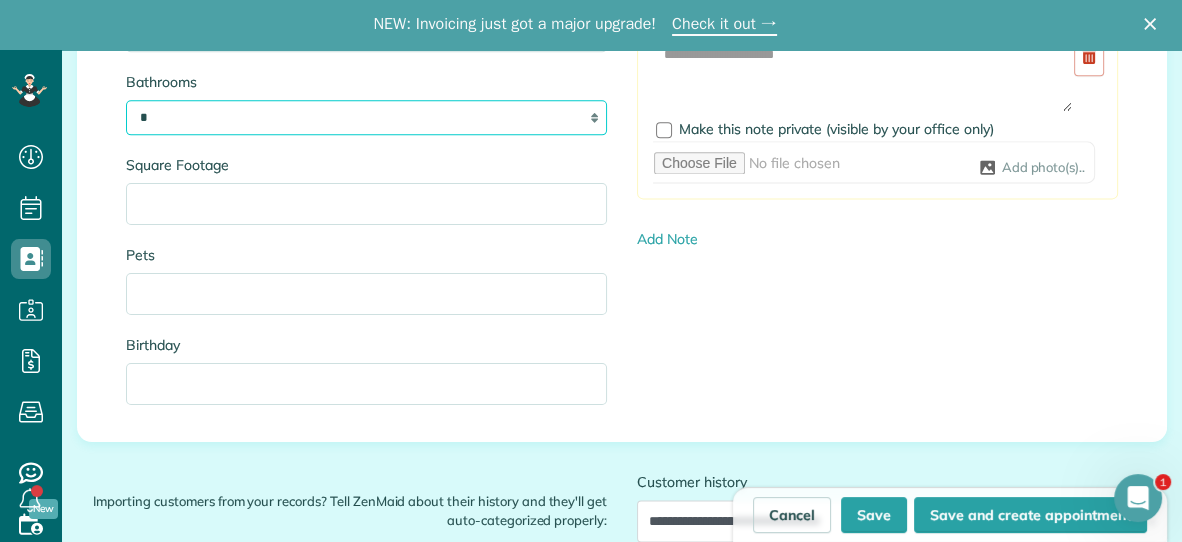 scroll, scrollTop: 2303, scrollLeft: 0, axis: vertical 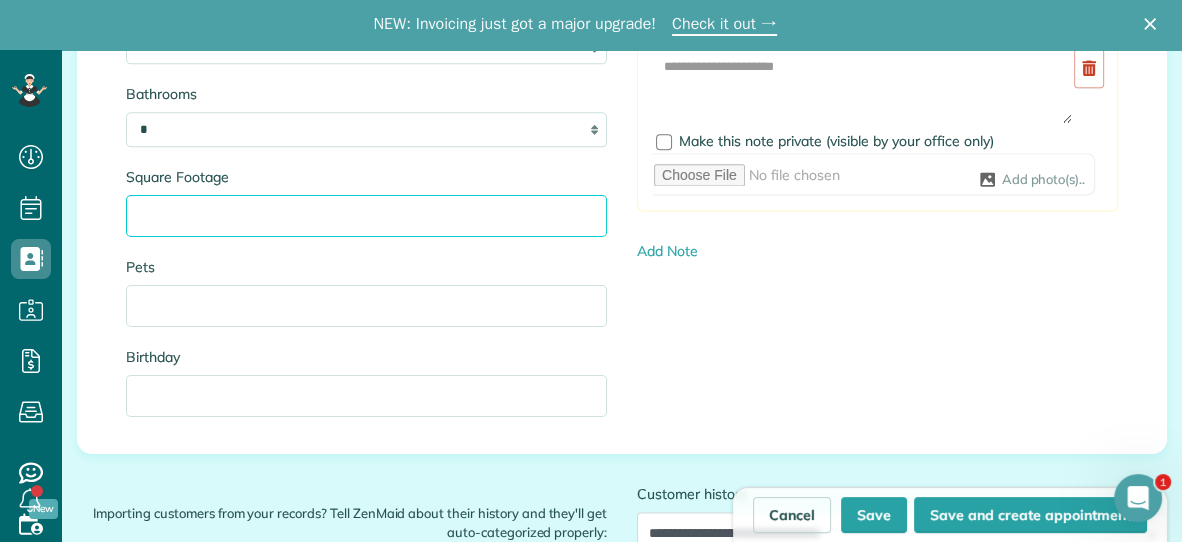 click on "Square Footage" at bounding box center (366, 216) 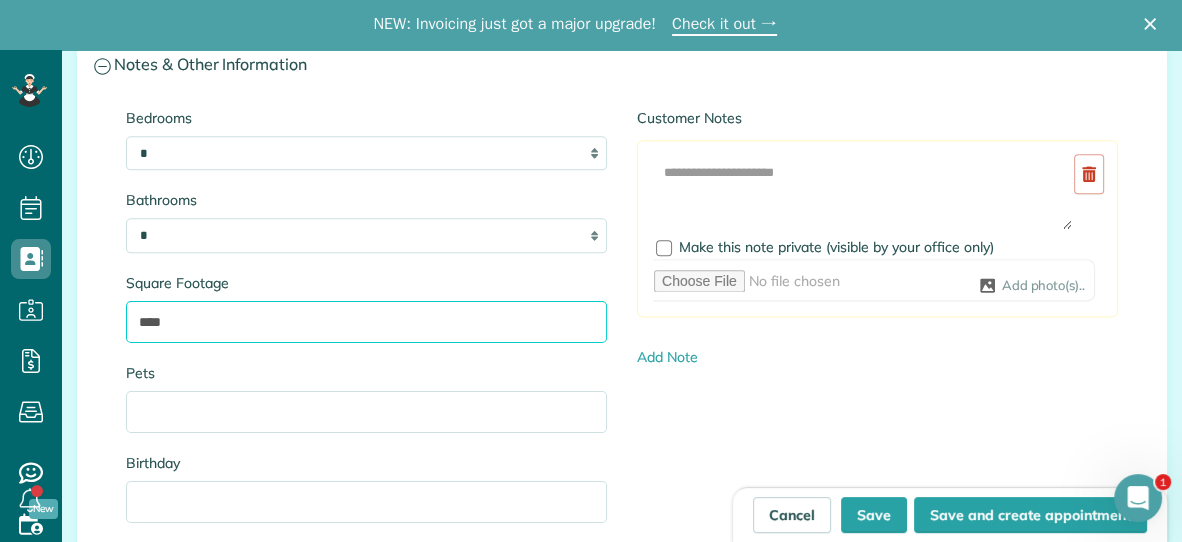 scroll, scrollTop: 2199, scrollLeft: 0, axis: vertical 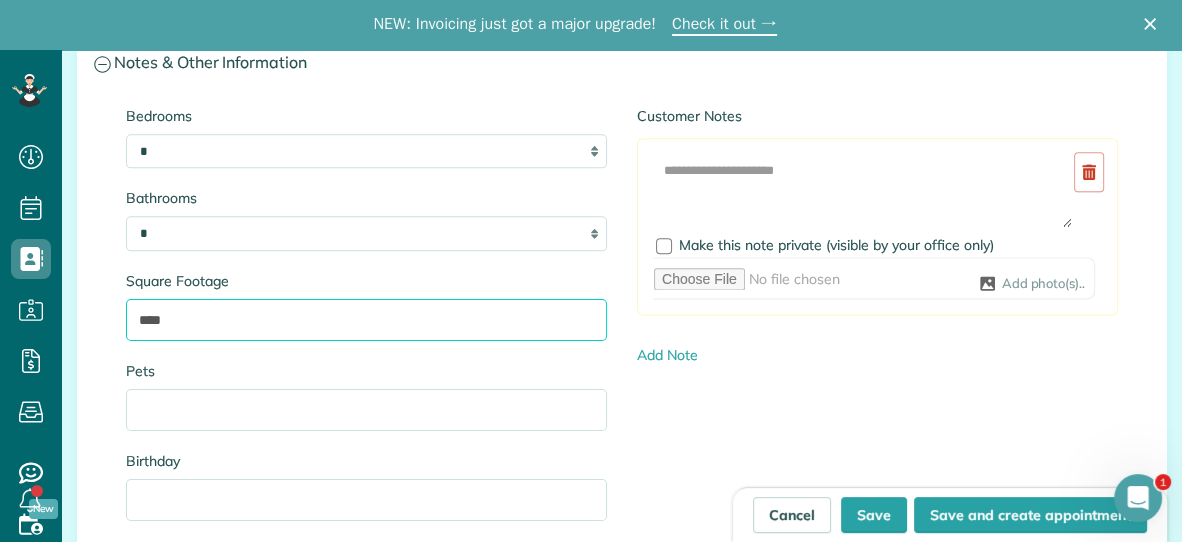 type on "****" 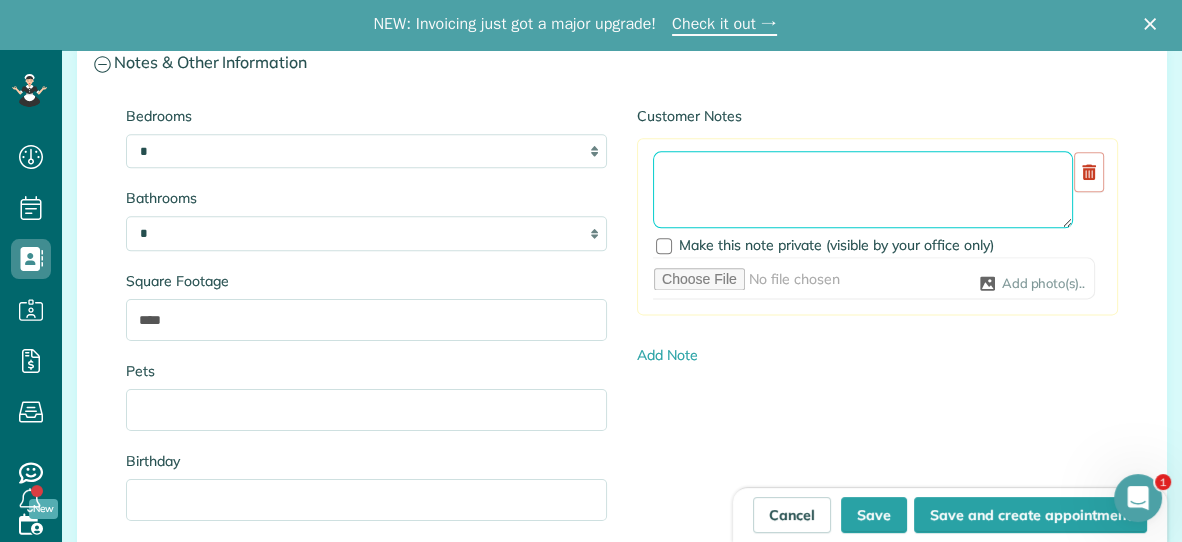 click at bounding box center [863, 190] 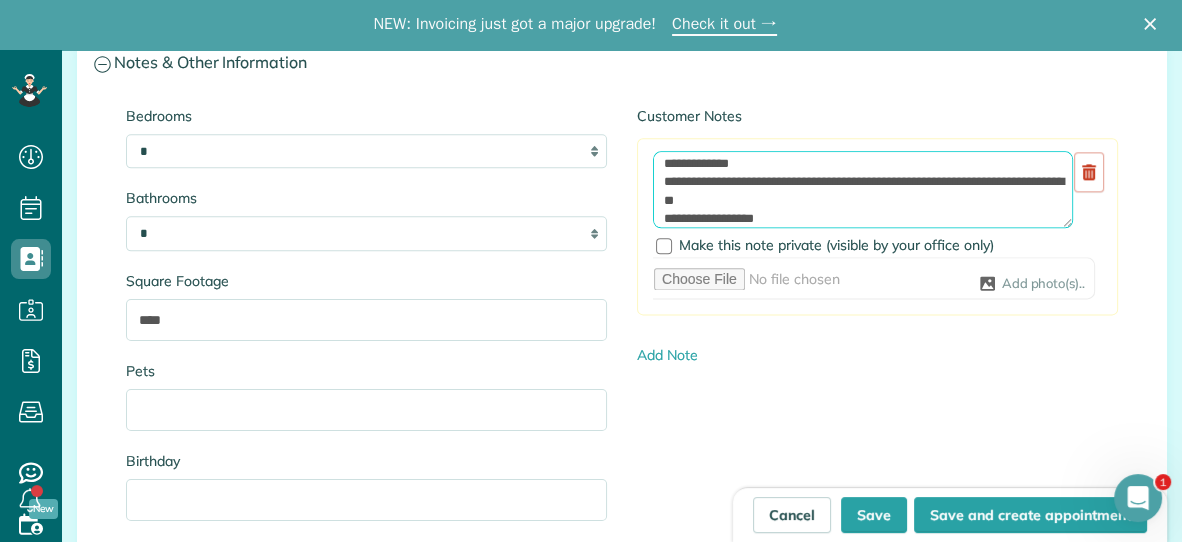 scroll, scrollTop: 19, scrollLeft: 0, axis: vertical 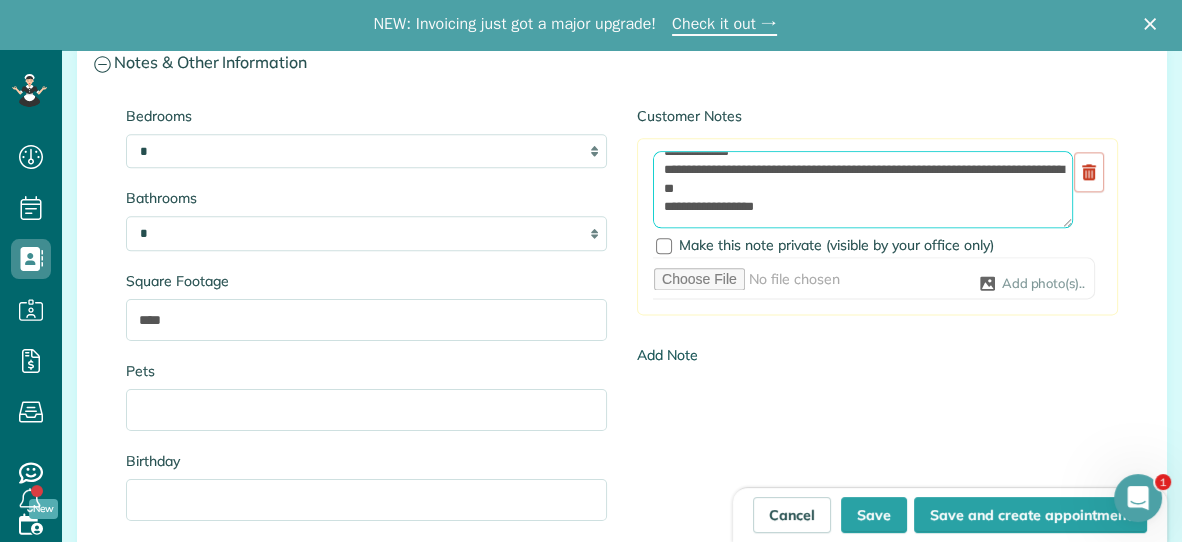 type on "**********" 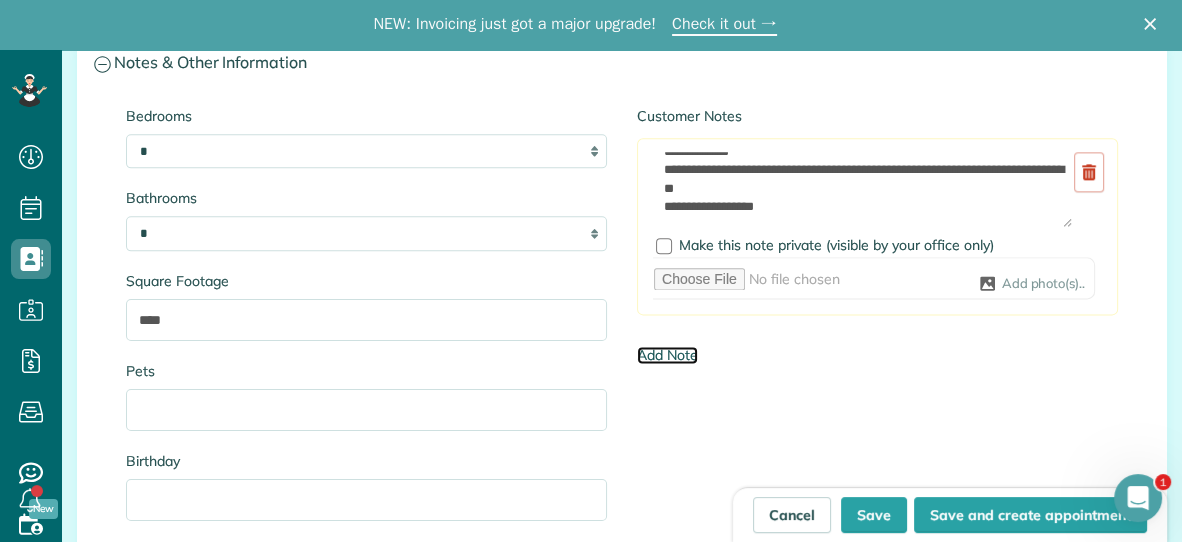 click on "Add Note" at bounding box center (667, 355) 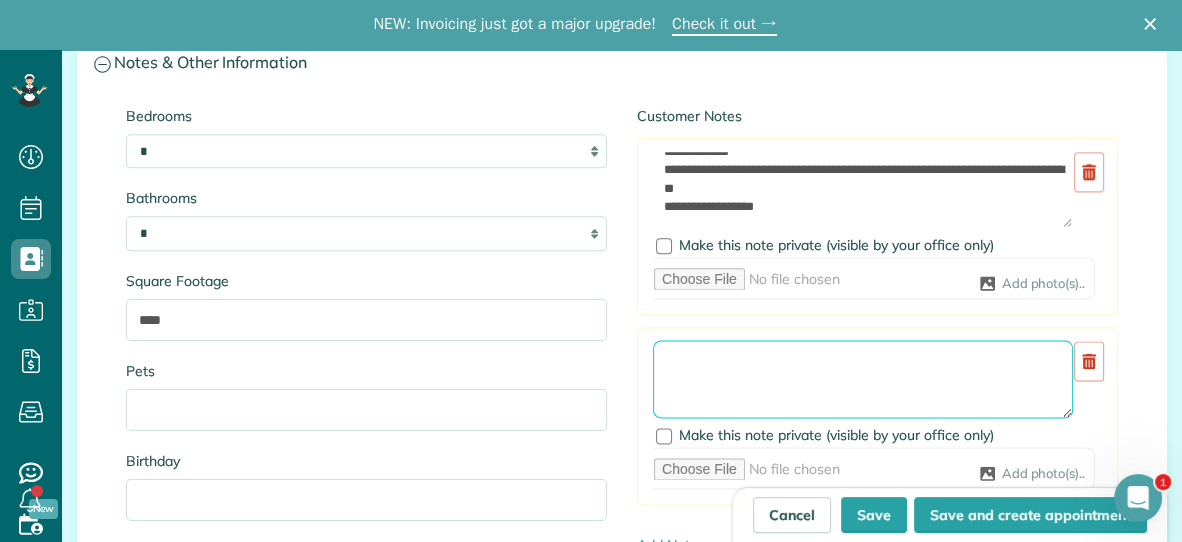 click at bounding box center (863, 379) 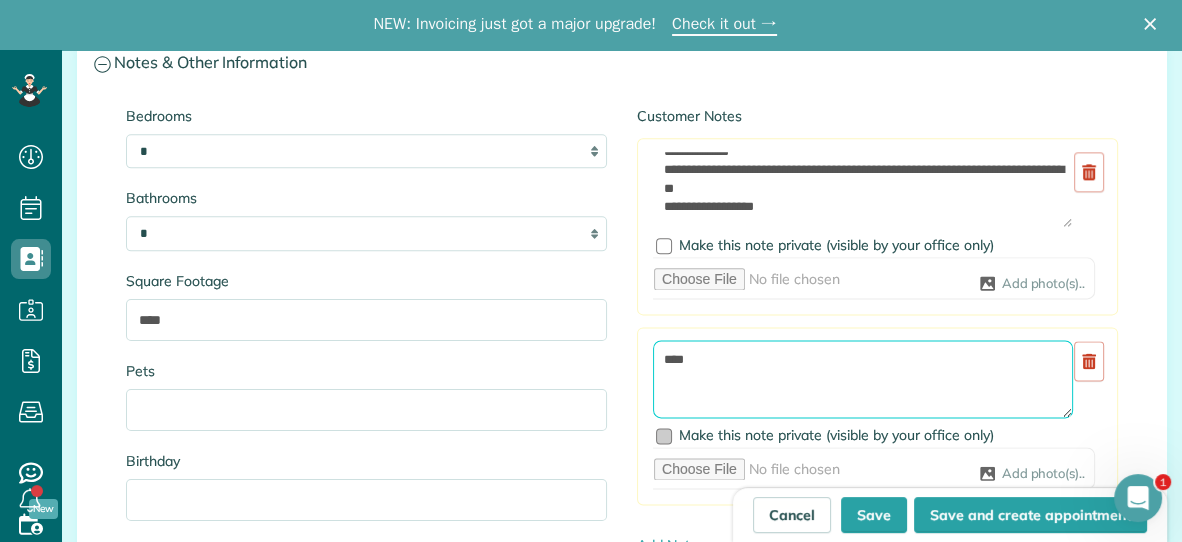 type on "****" 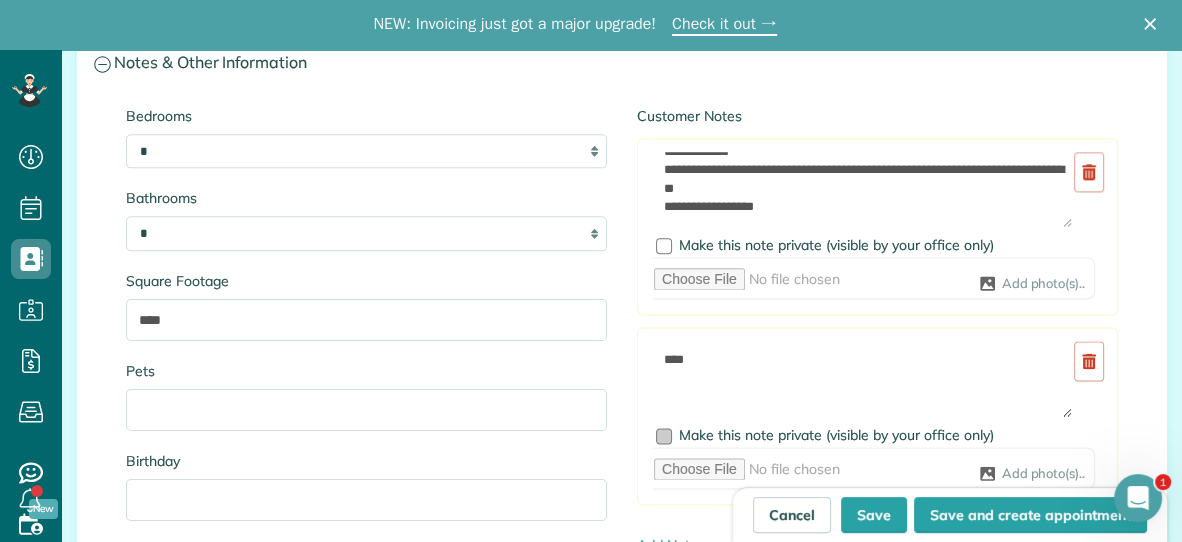 click at bounding box center (664, 436) 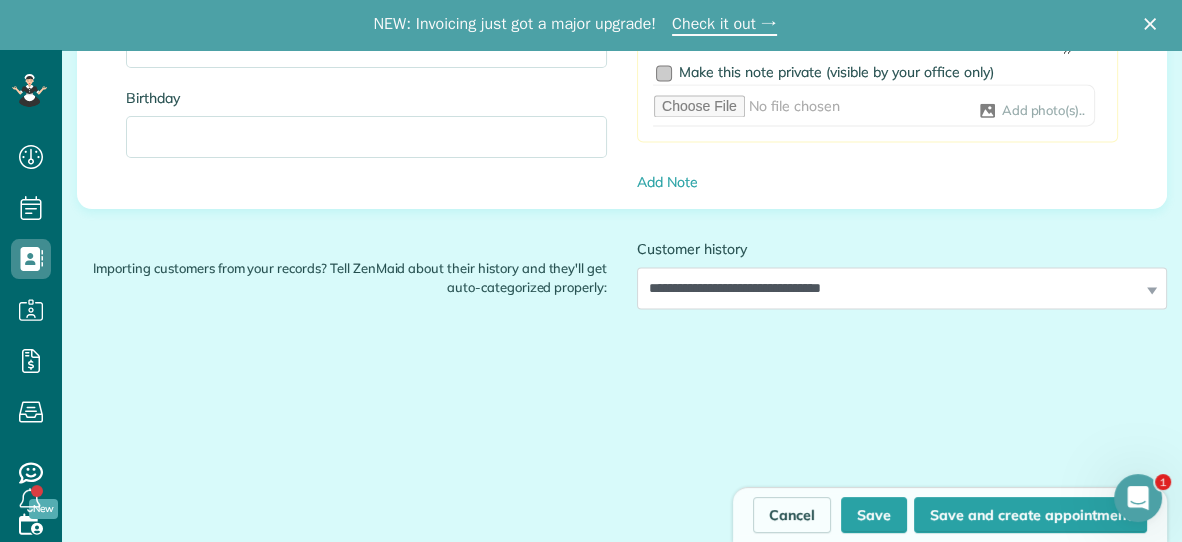 scroll, scrollTop: 2657, scrollLeft: 0, axis: vertical 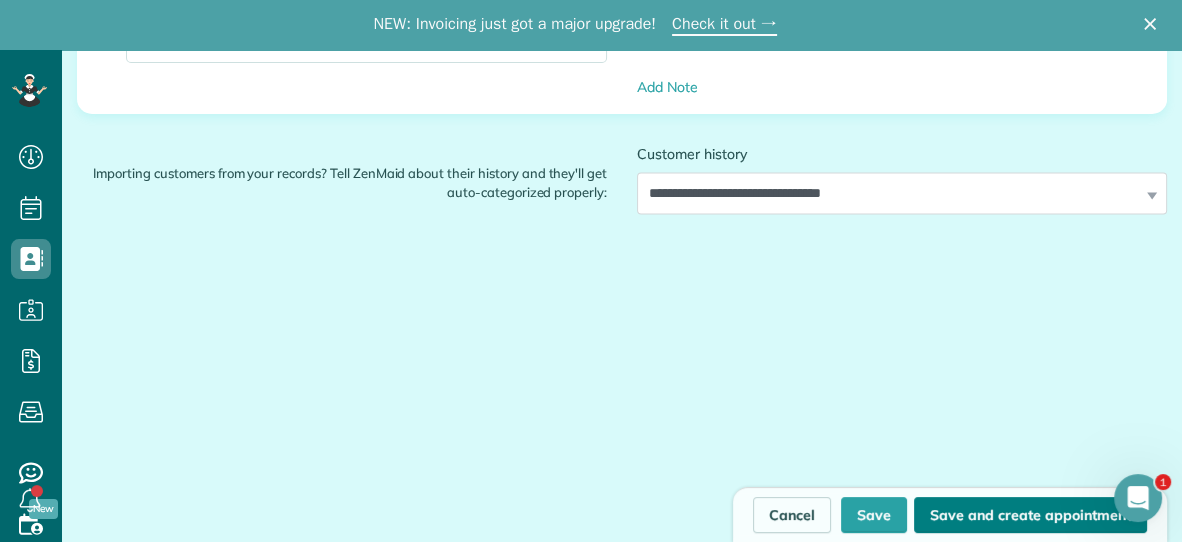 click on "Save and create appointment" at bounding box center [1030, 515] 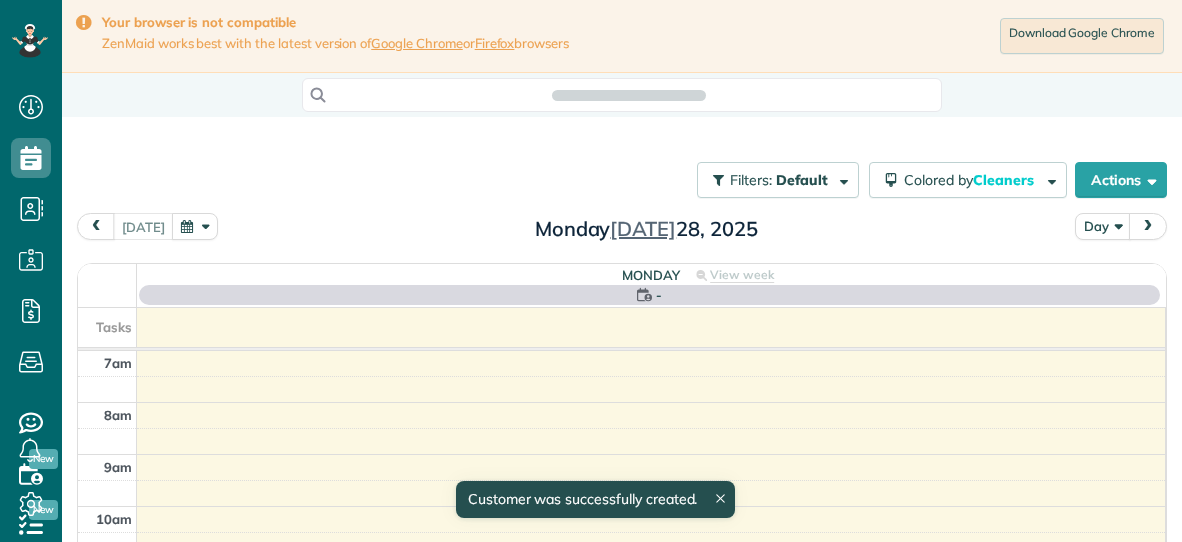 scroll, scrollTop: 0, scrollLeft: 0, axis: both 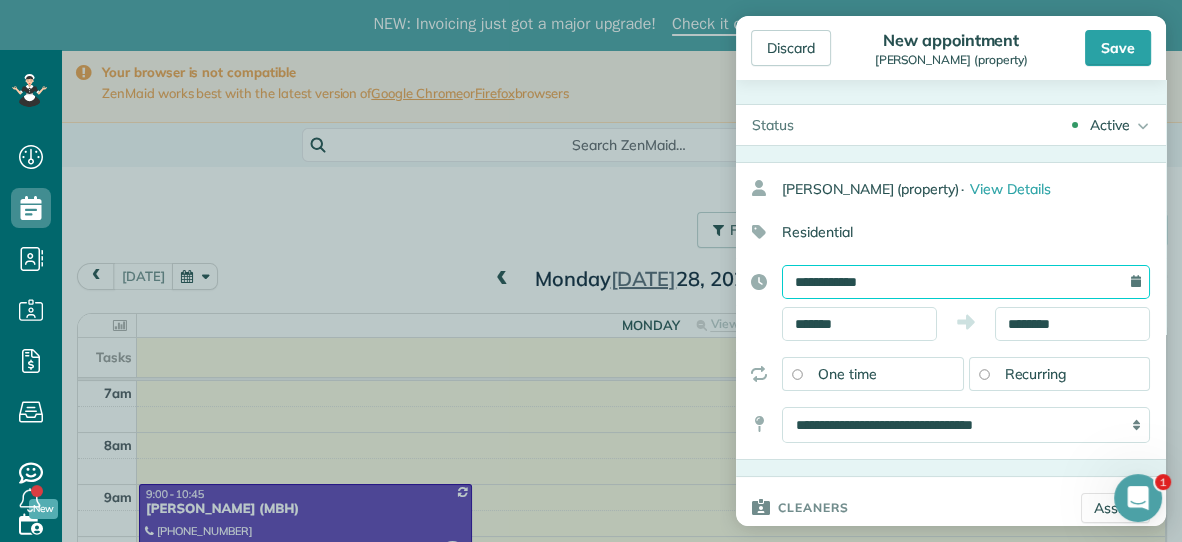 click on "**********" at bounding box center [966, 282] 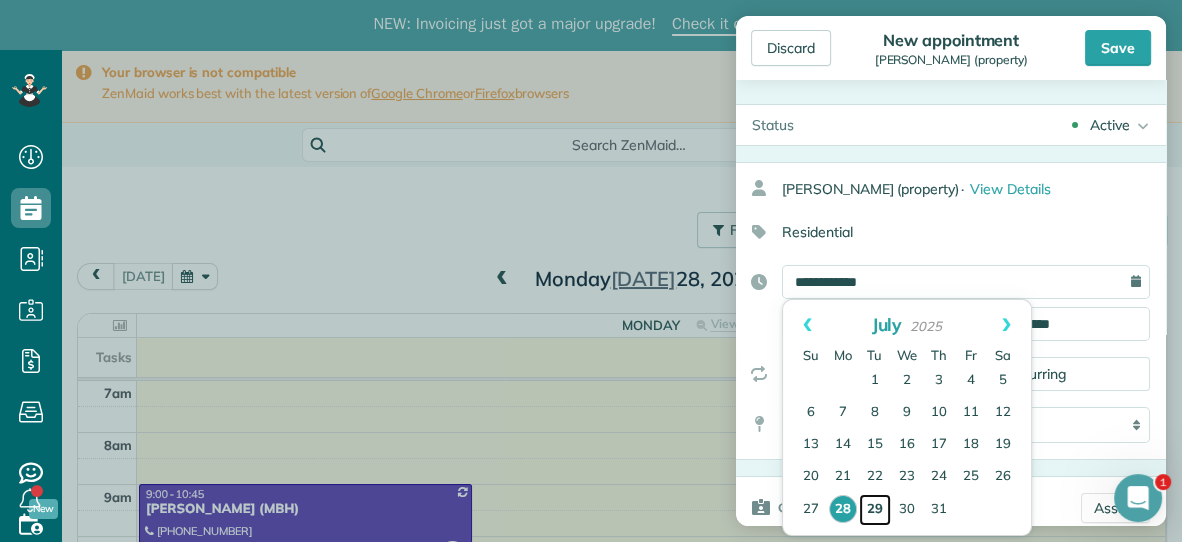 click on "29" at bounding box center (875, 510) 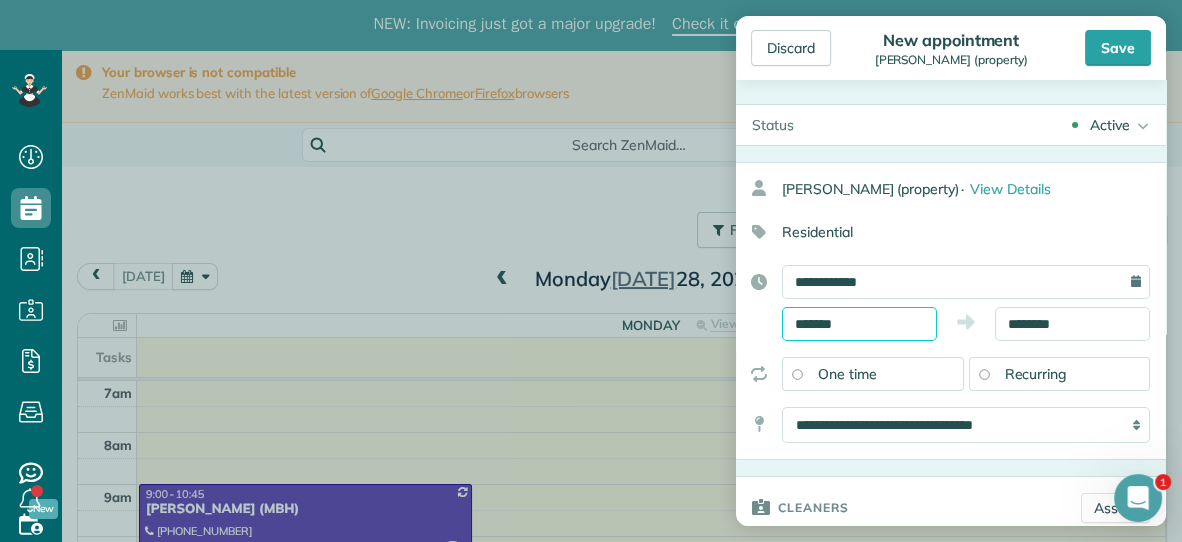 click on "*******" at bounding box center [859, 324] 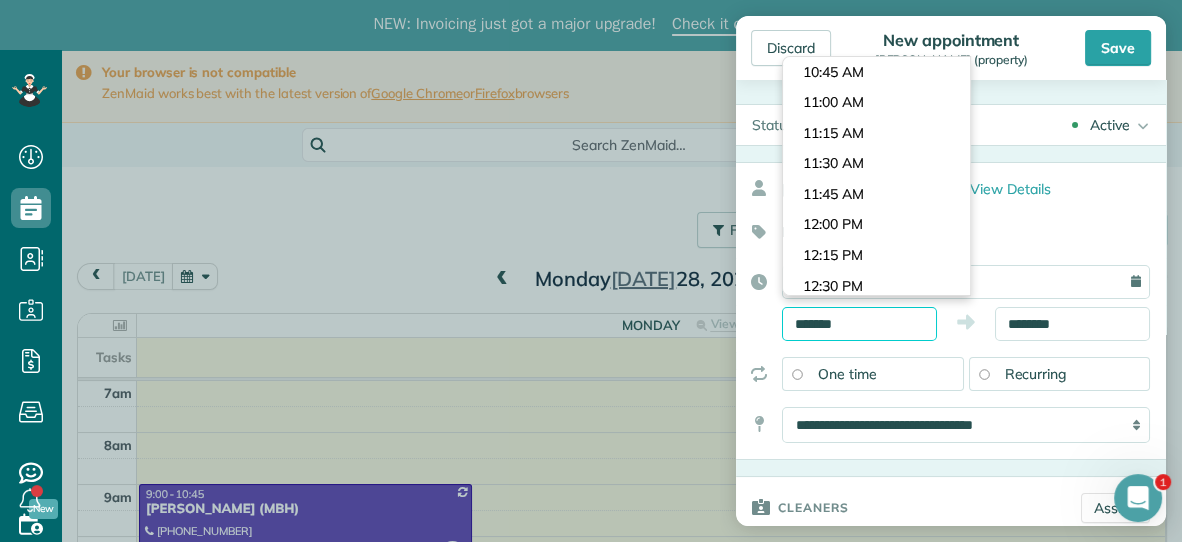 scroll, scrollTop: 1285, scrollLeft: 0, axis: vertical 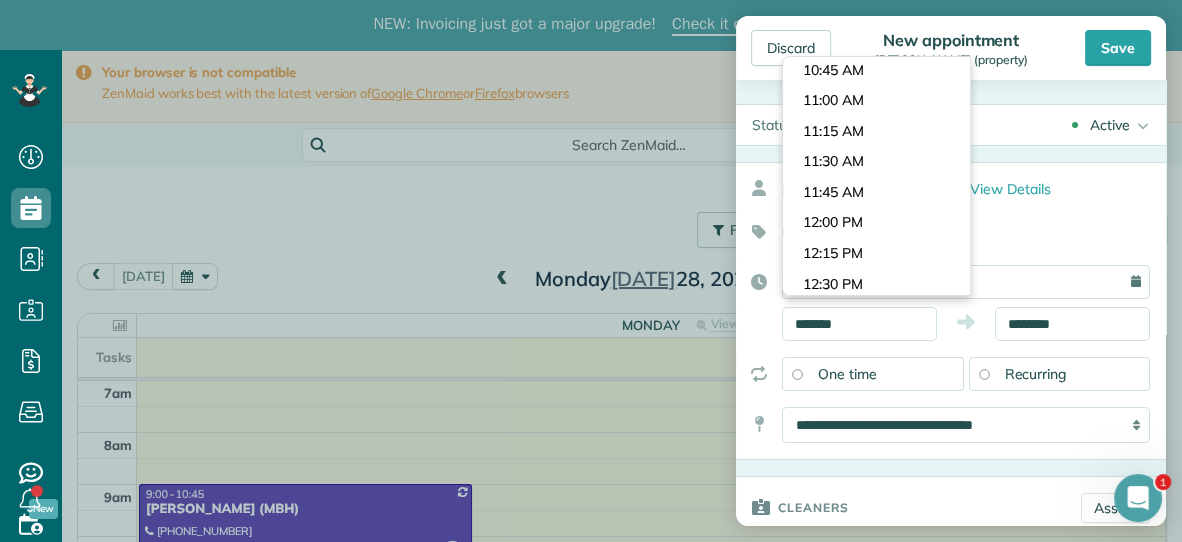 click on "Dashboard
Scheduling
Calendar View
List View
Dispatch View - Weekly scheduling (Beta)" at bounding box center (591, 321) 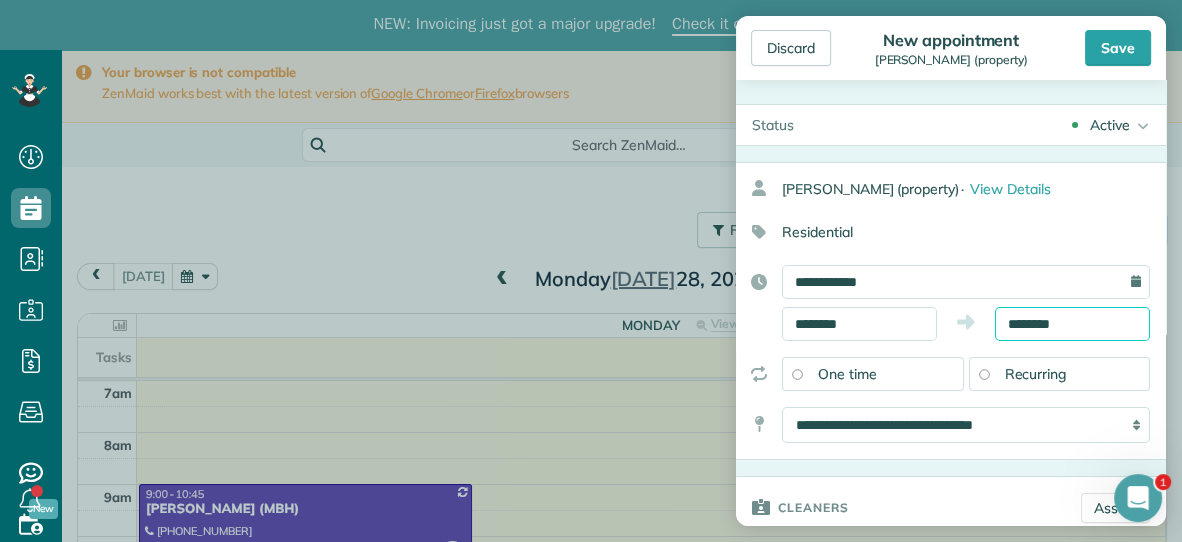 click on "********" at bounding box center [1072, 324] 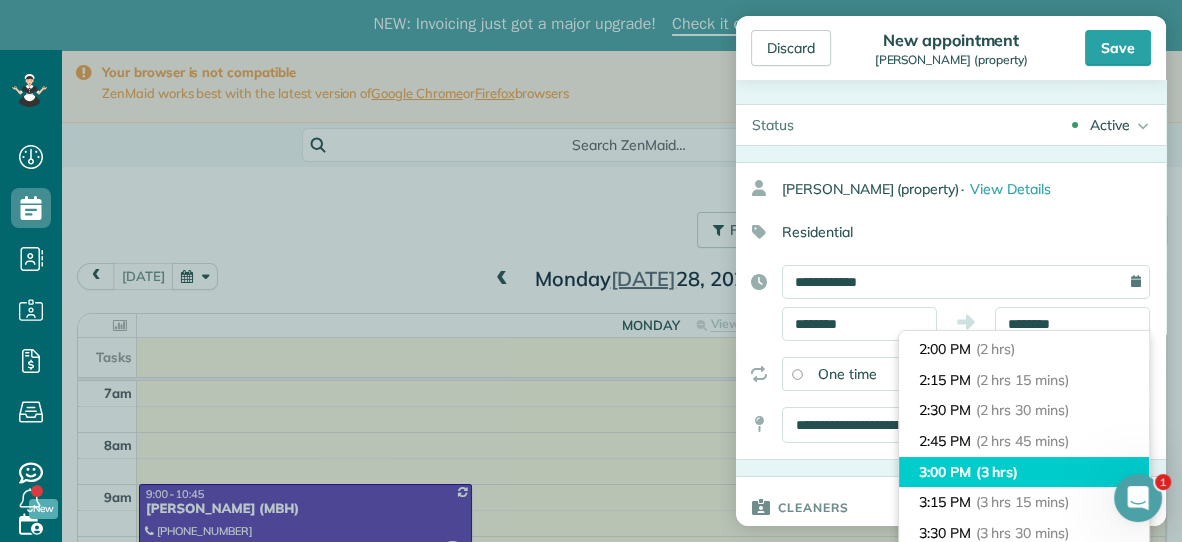click on "(3 hrs)" at bounding box center [997, 472] 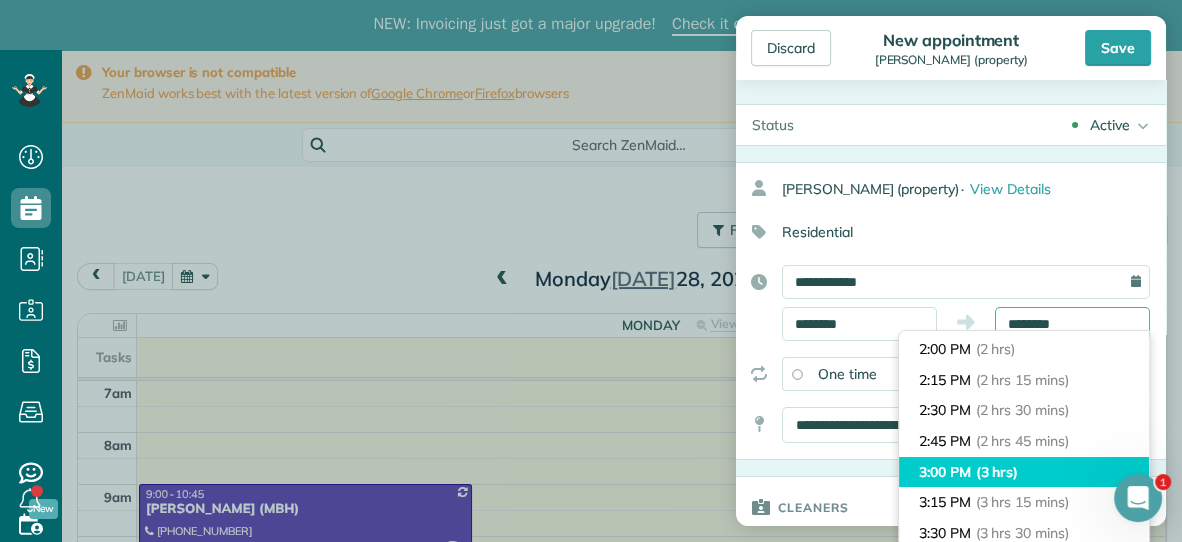 type on "*******" 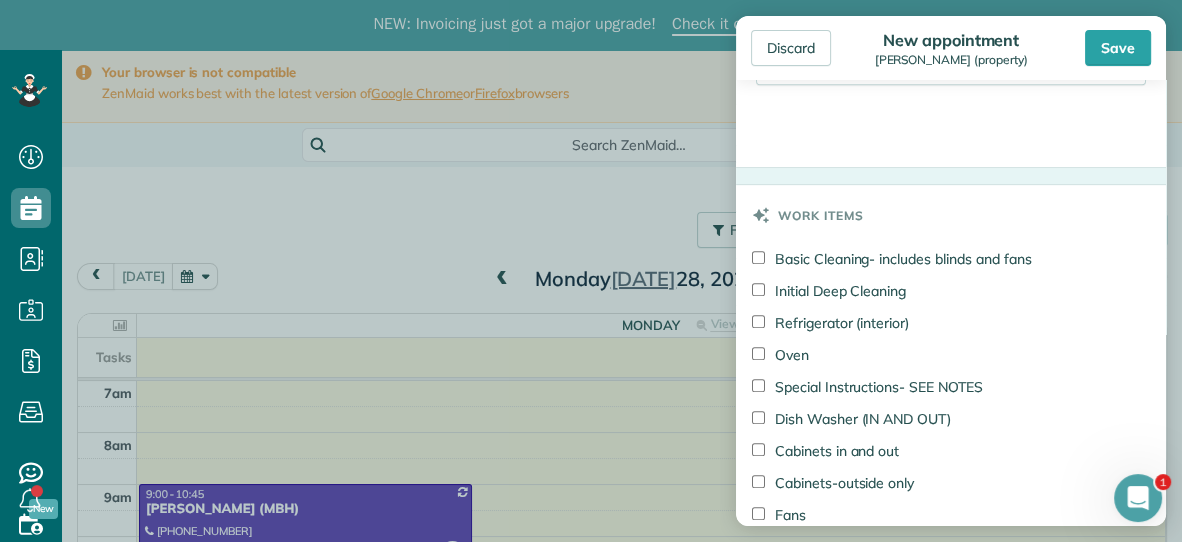 scroll, scrollTop: 890, scrollLeft: 0, axis: vertical 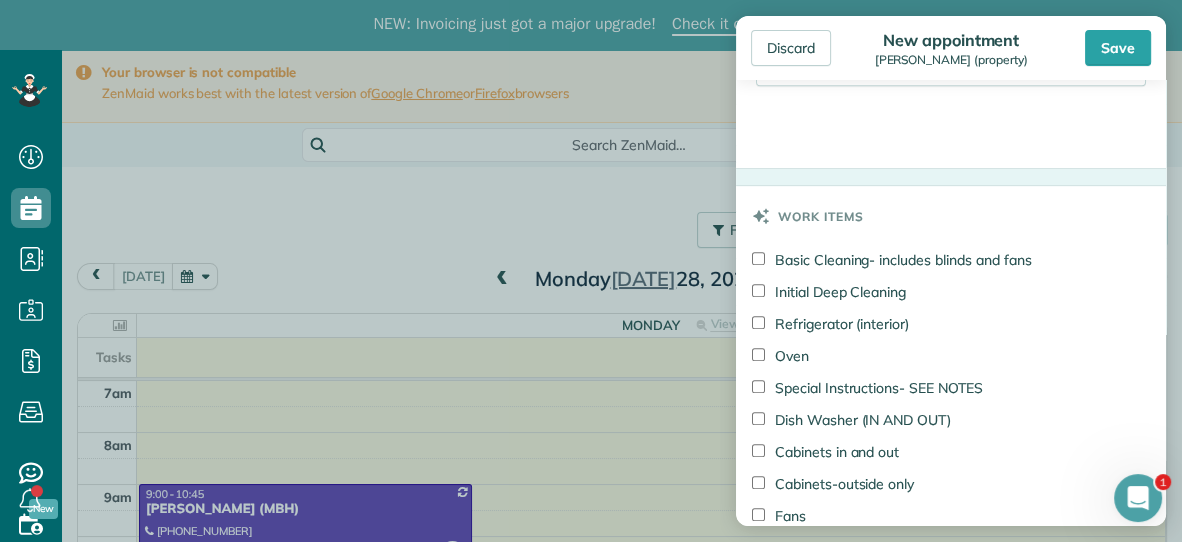 click on "Oven" at bounding box center [780, 356] 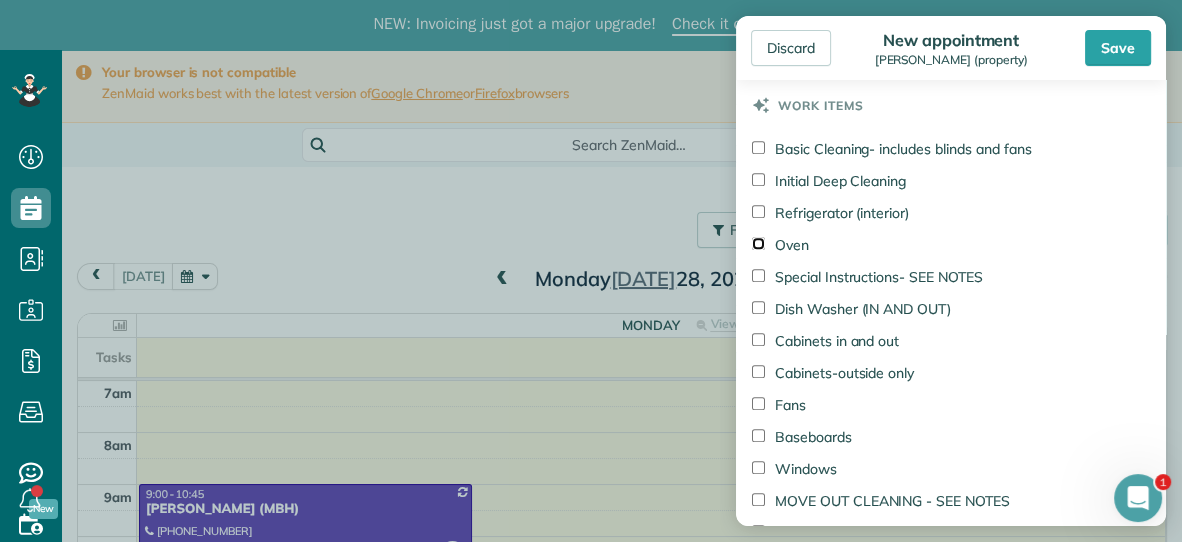 scroll, scrollTop: 1005, scrollLeft: 0, axis: vertical 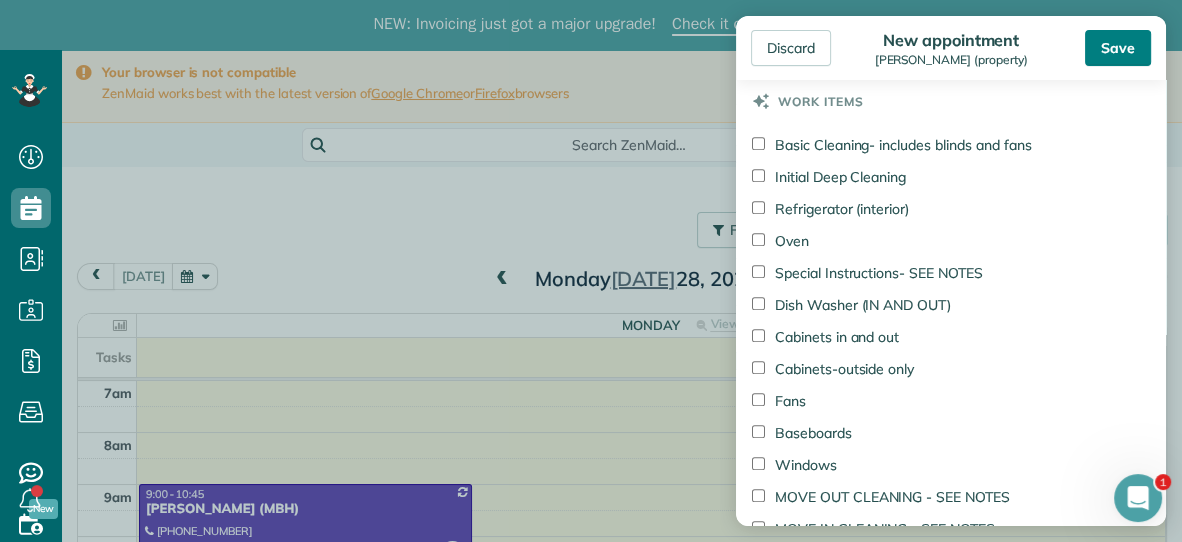click on "Save" at bounding box center [1118, 48] 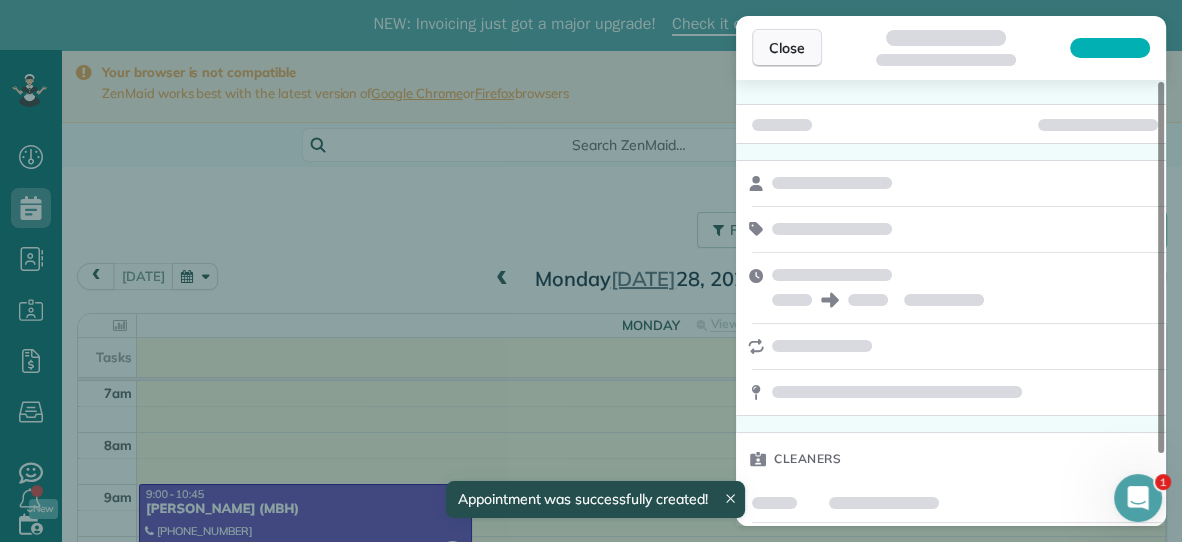 click on "Close" at bounding box center [787, 48] 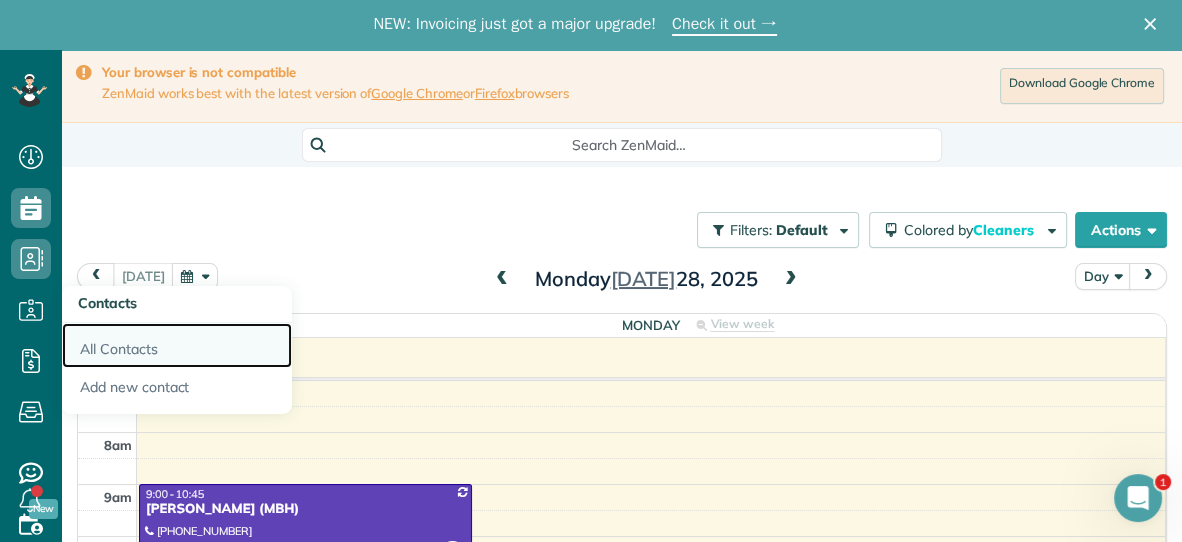 click on "All Contacts" at bounding box center [177, 346] 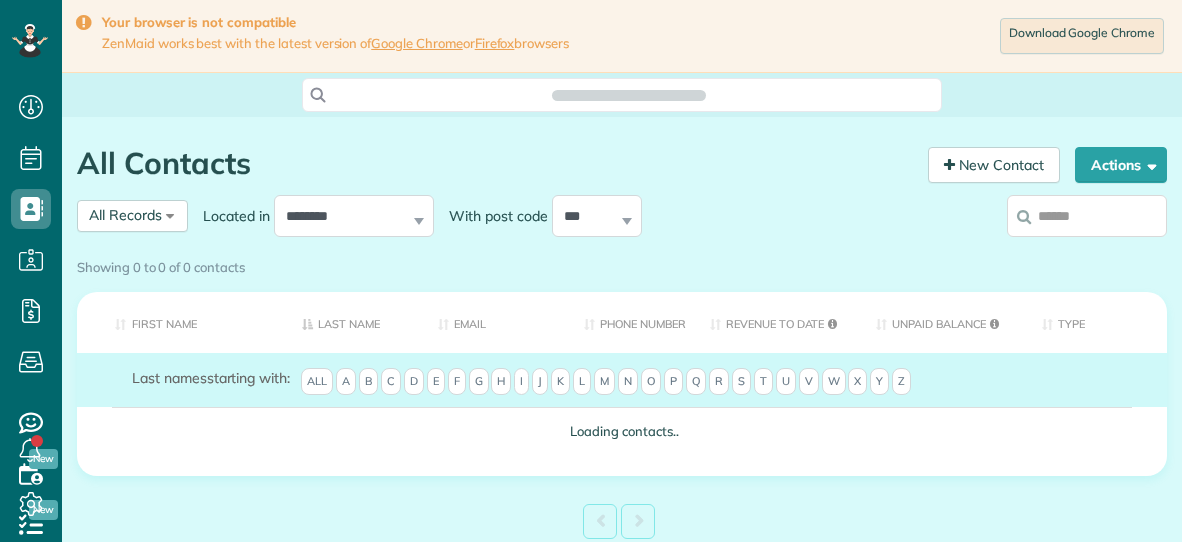 scroll, scrollTop: 0, scrollLeft: 0, axis: both 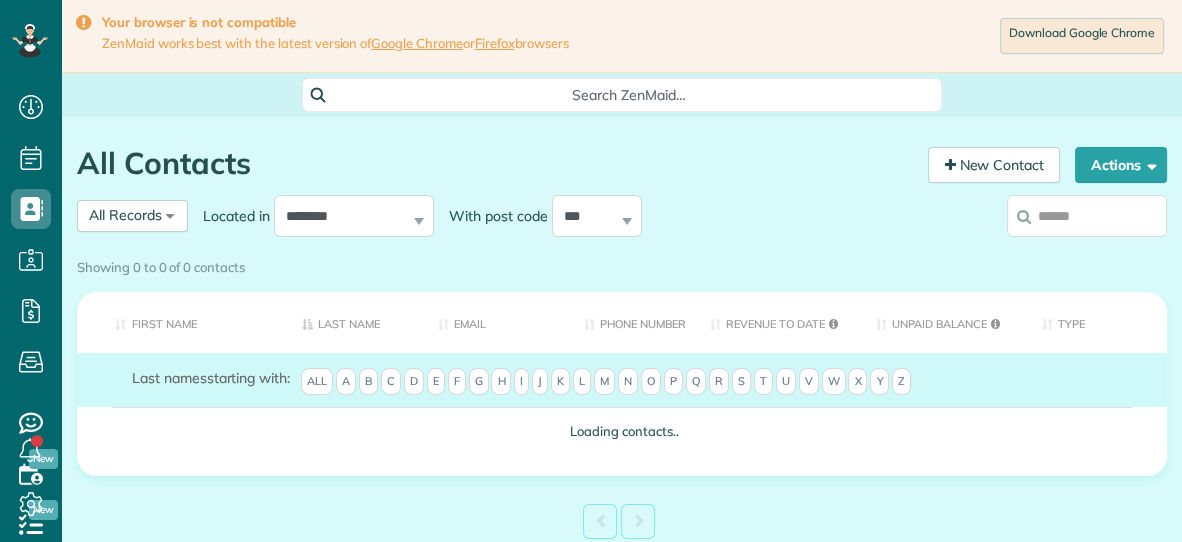 click at bounding box center (1087, 216) 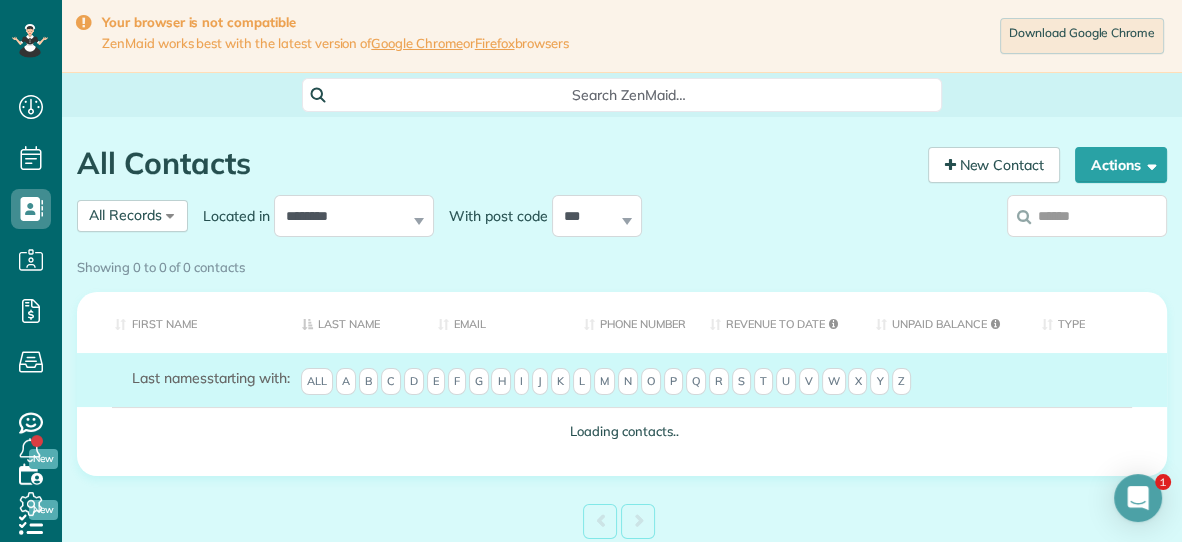 click on "Showing 0 to 0 of 0 contacts" at bounding box center (622, 267) 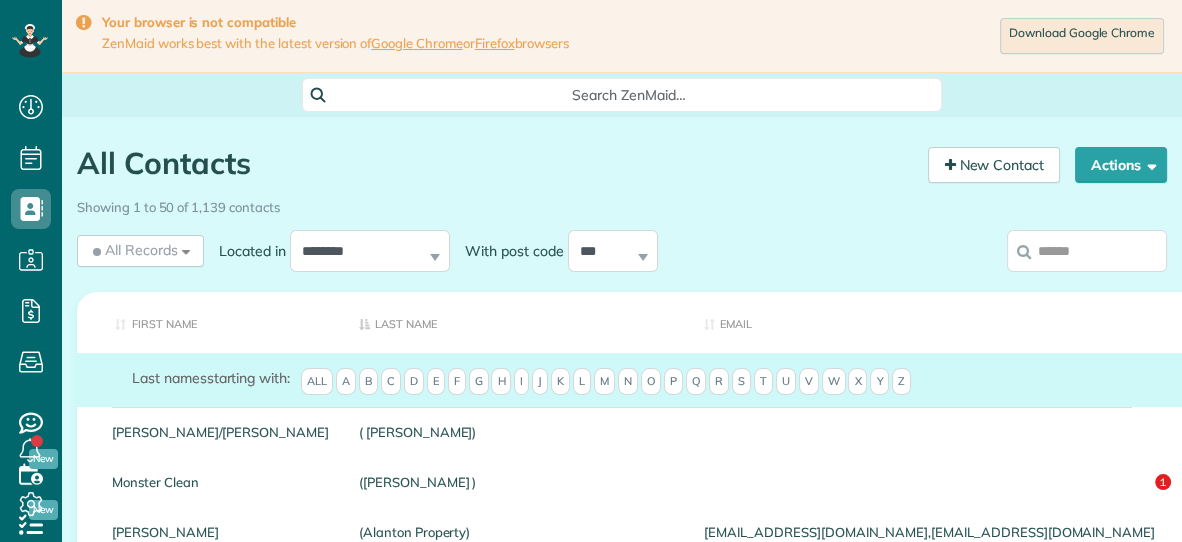 click on "**********" at bounding box center [482, 251] 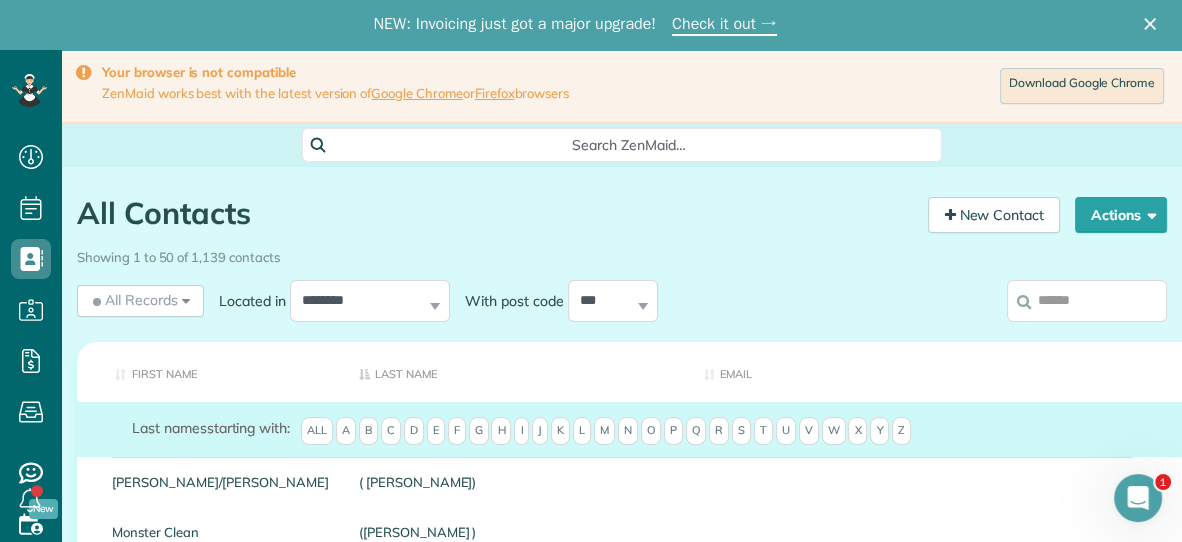 scroll, scrollTop: 0, scrollLeft: 0, axis: both 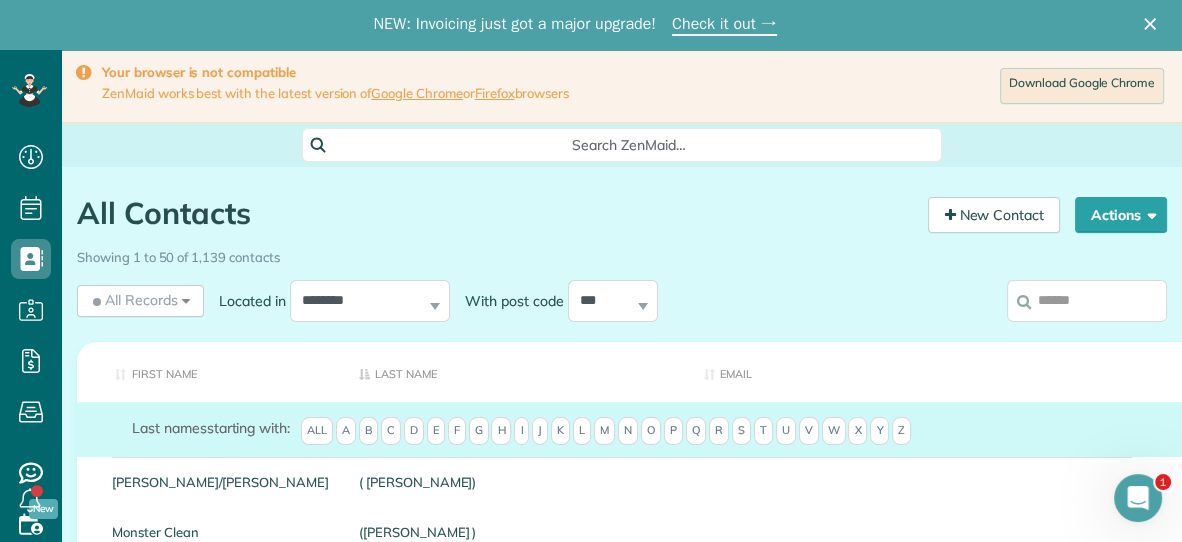 click at bounding box center (1087, 301) 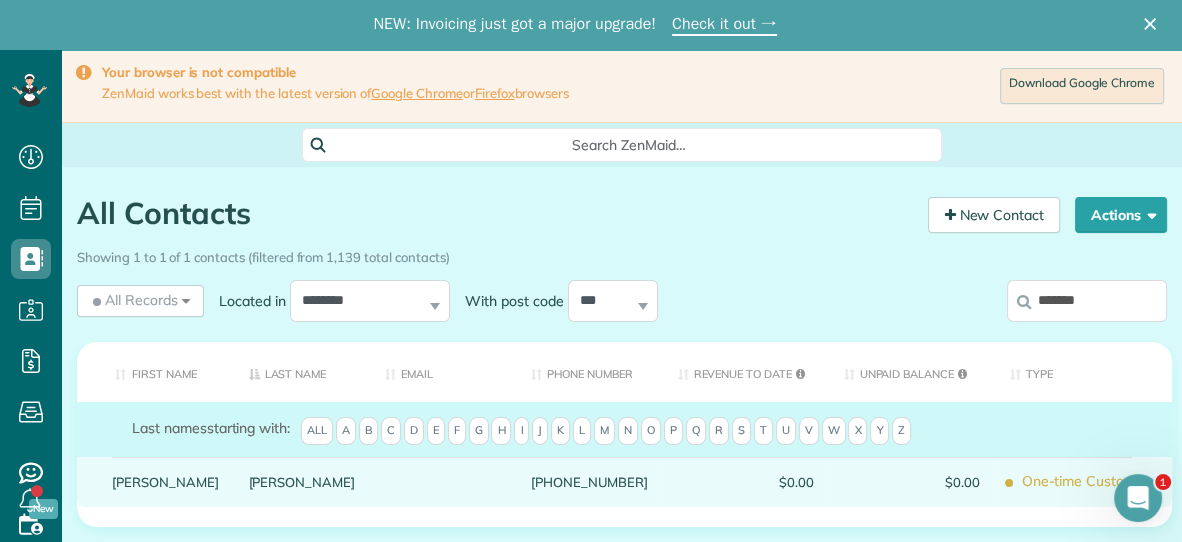 type on "*******" 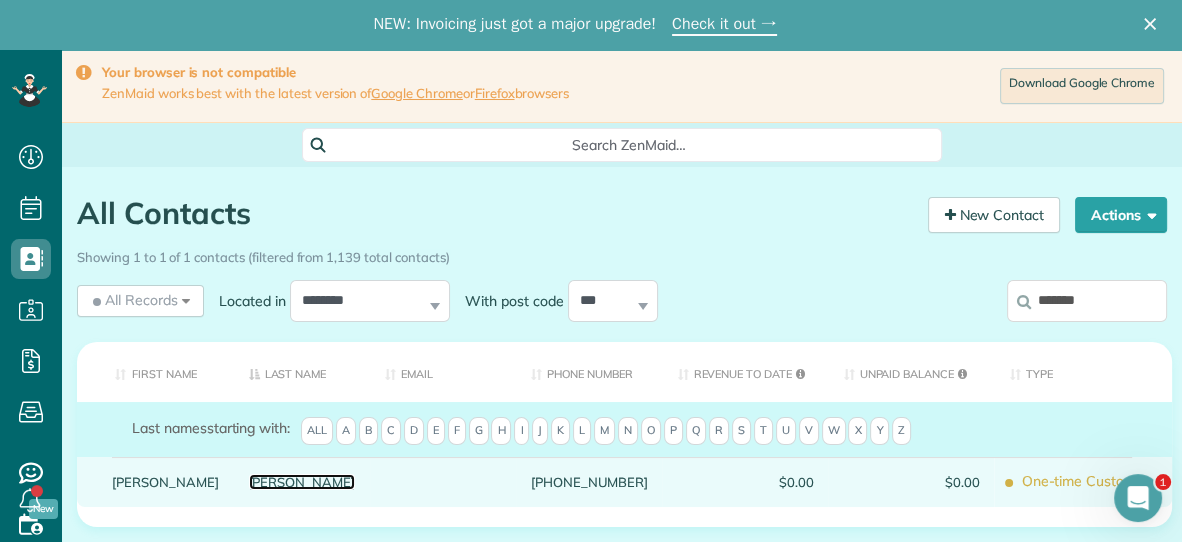 click on "Ginn" at bounding box center [302, 482] 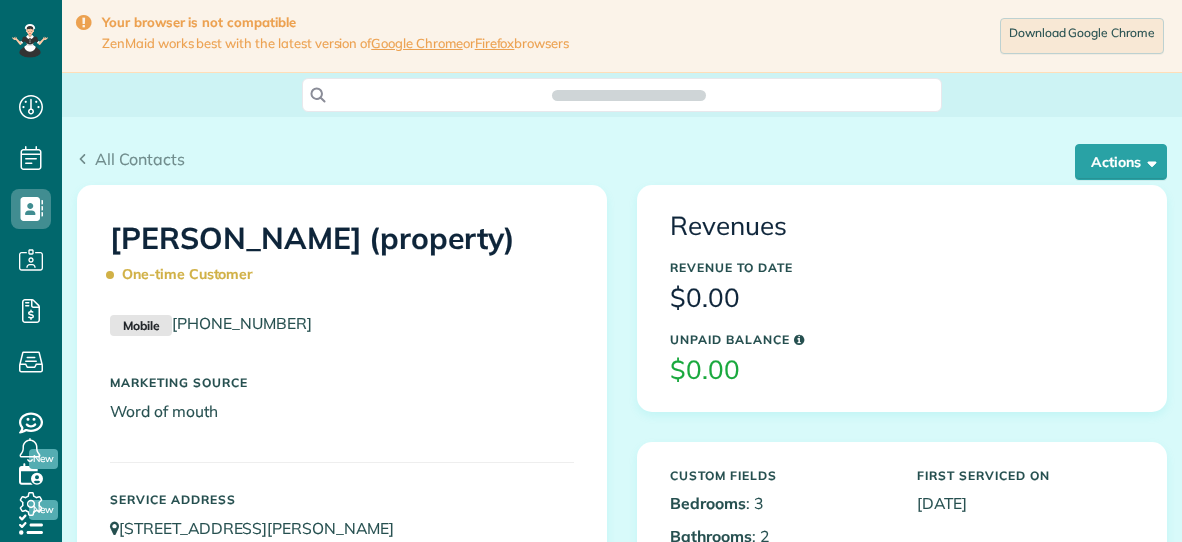 scroll, scrollTop: 0, scrollLeft: 0, axis: both 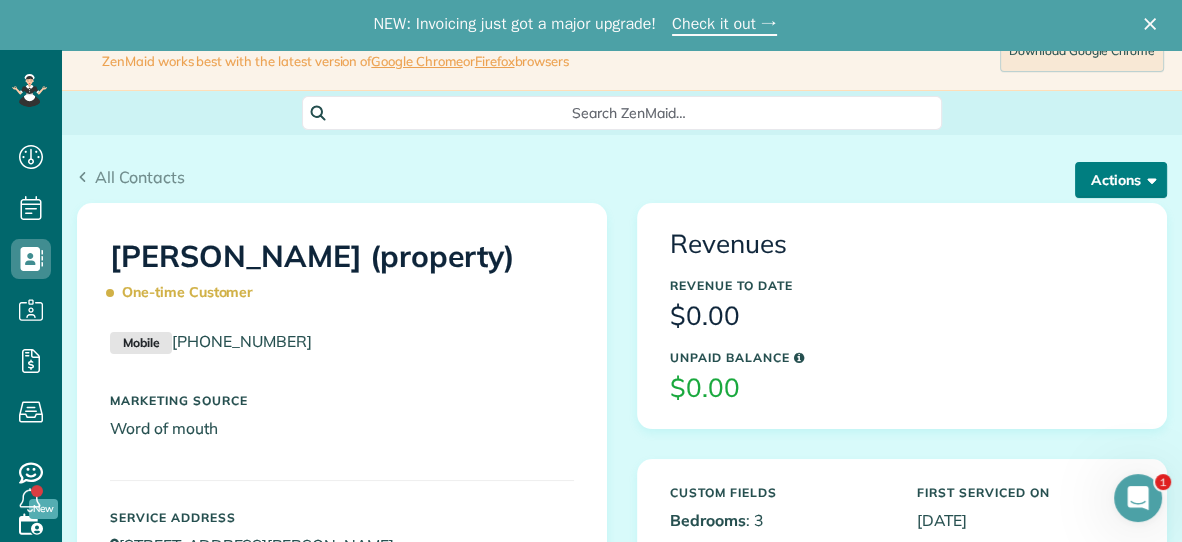 click on "Actions" at bounding box center (1121, 180) 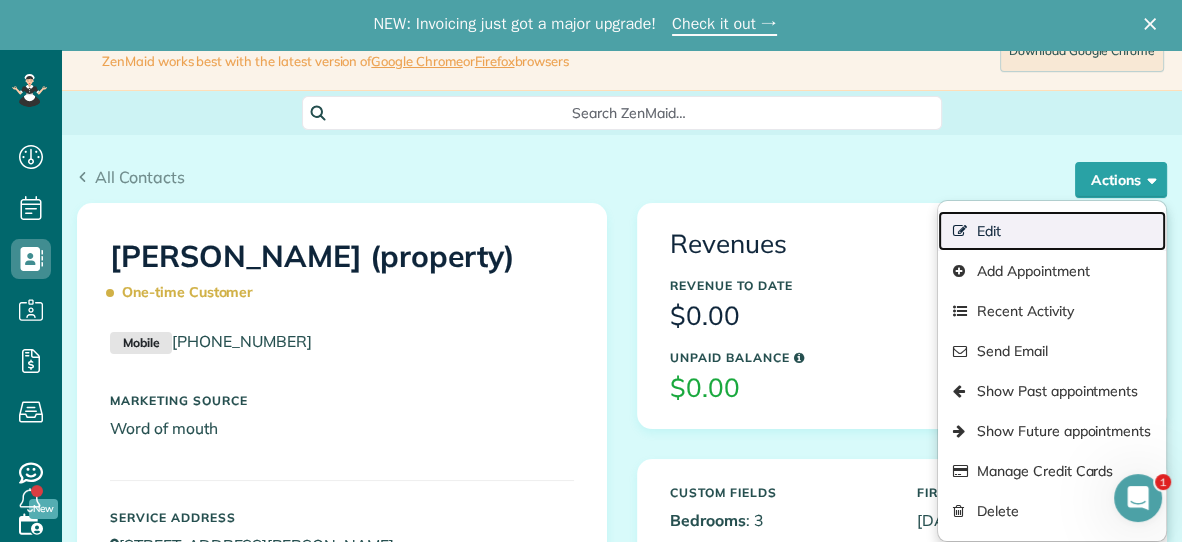 click on "Edit" at bounding box center [1052, 231] 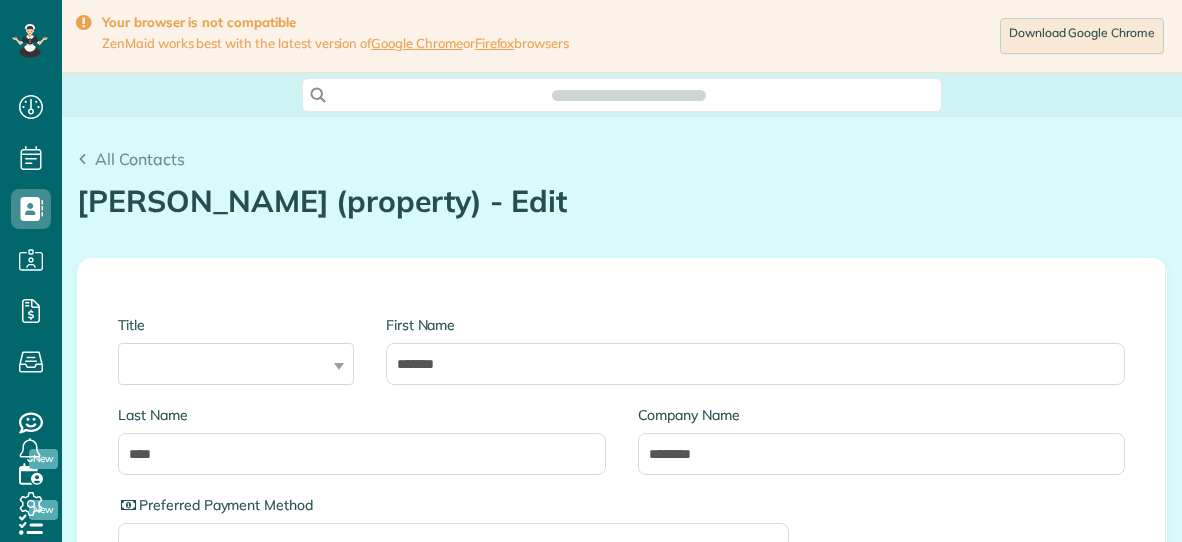 scroll, scrollTop: 0, scrollLeft: 0, axis: both 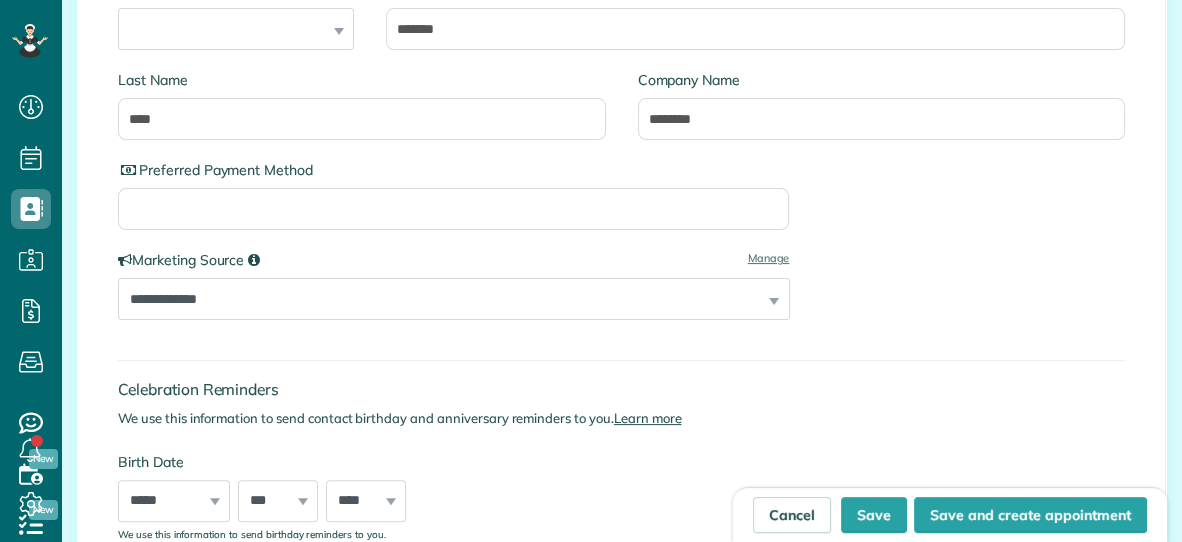 type on "**********" 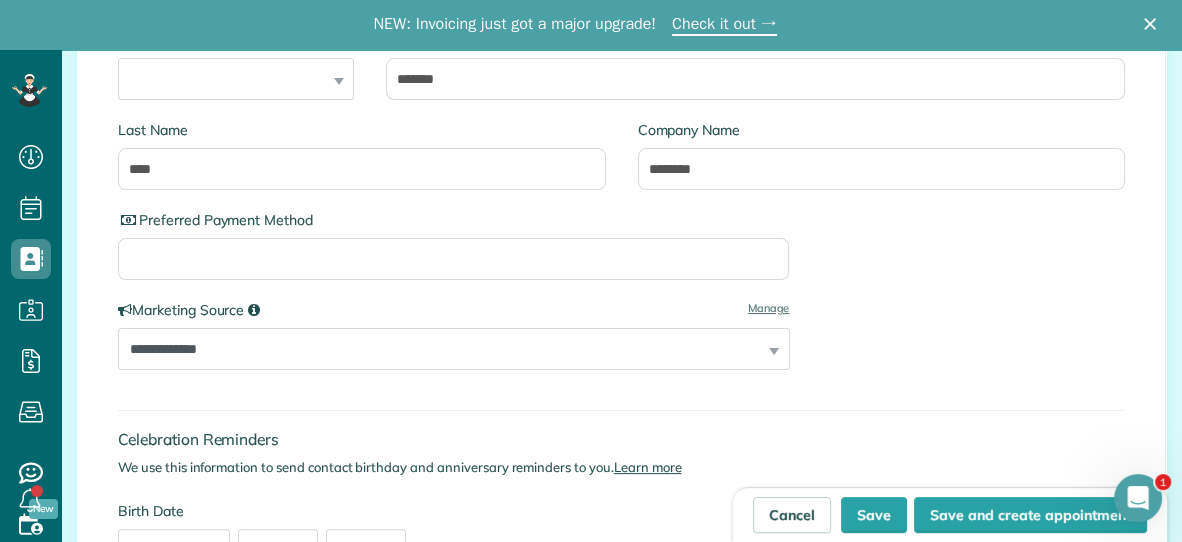 scroll, scrollTop: 0, scrollLeft: 0, axis: both 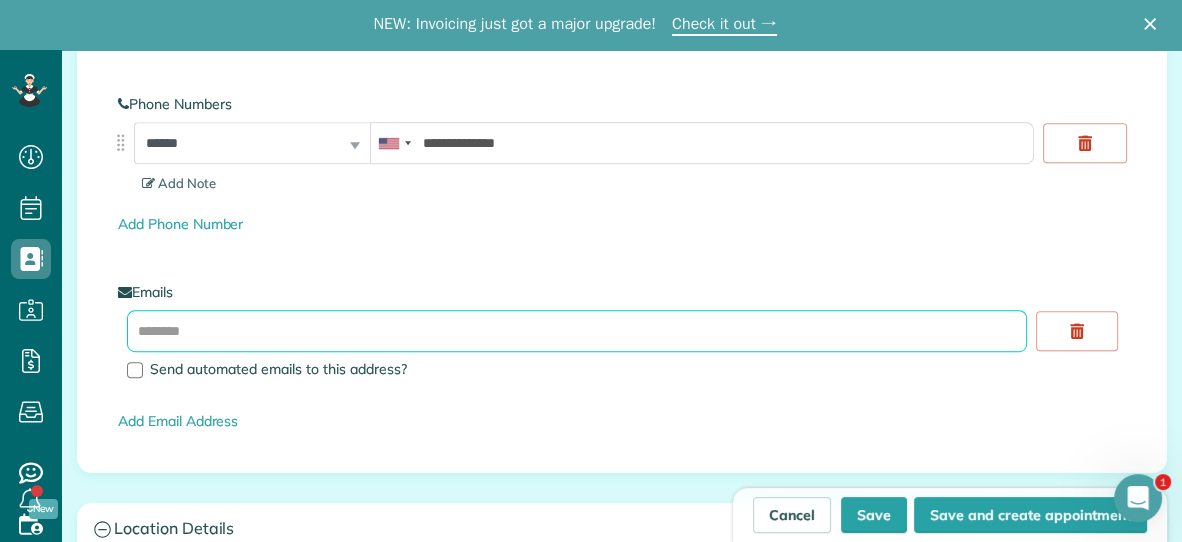 click at bounding box center [577, 331] 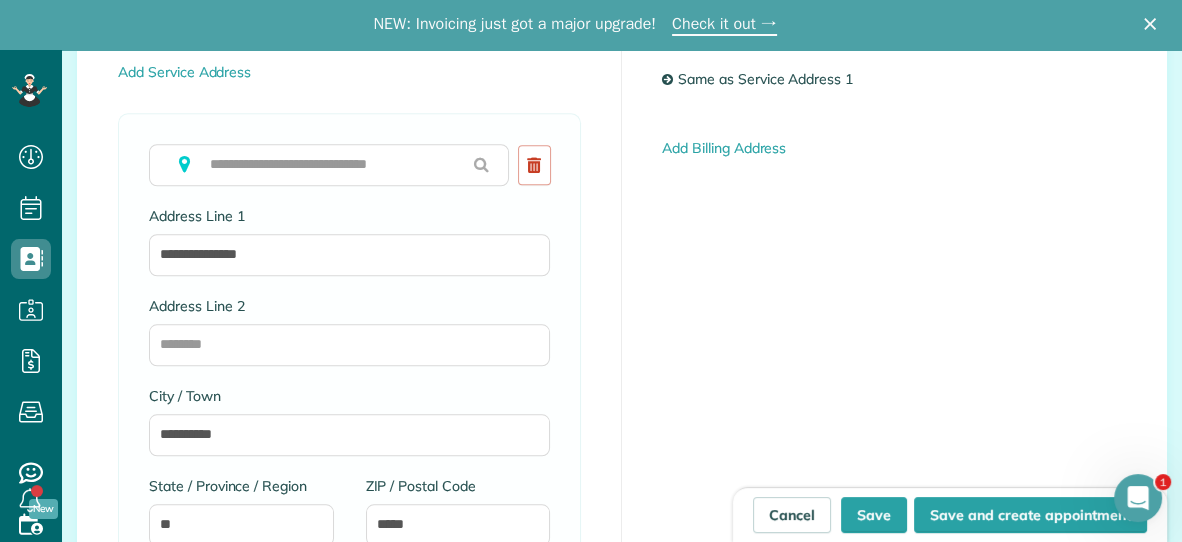 scroll, scrollTop: 1637, scrollLeft: 0, axis: vertical 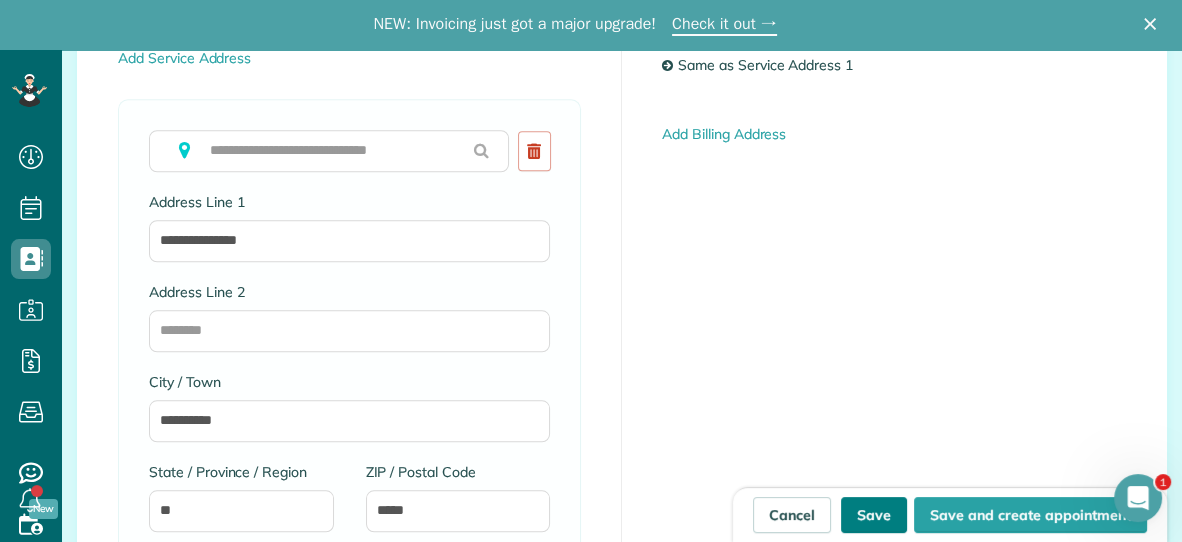 type on "**********" 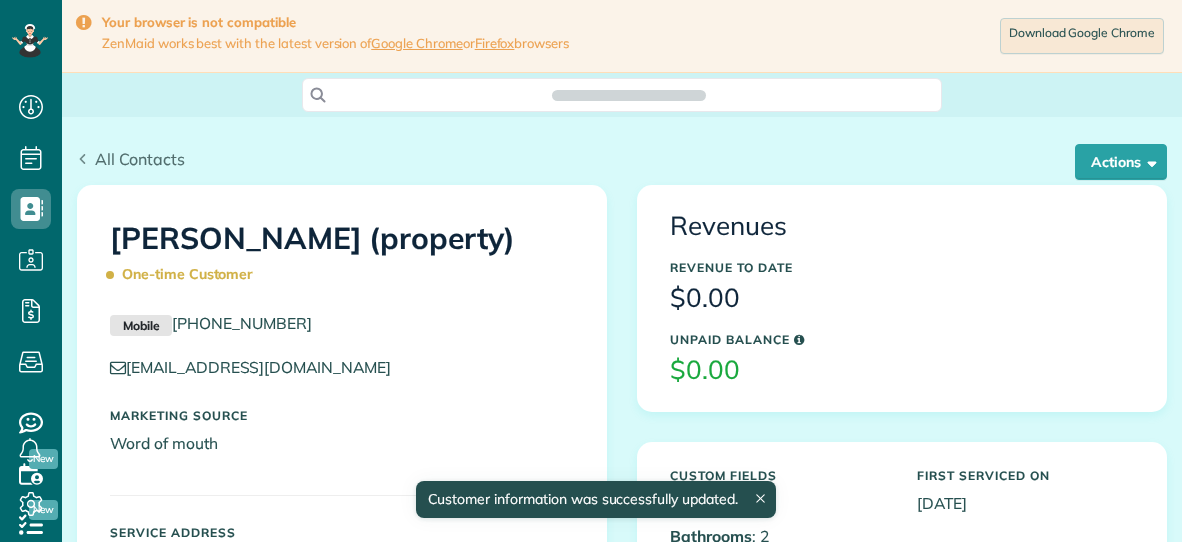 scroll, scrollTop: 0, scrollLeft: 0, axis: both 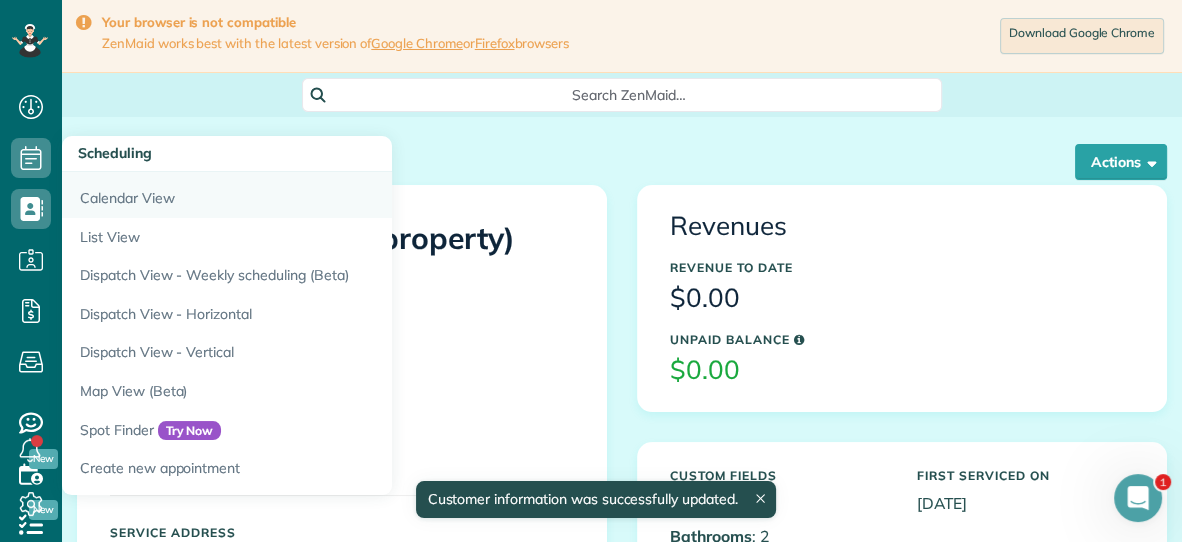 click on "Scheduling" at bounding box center [227, 154] 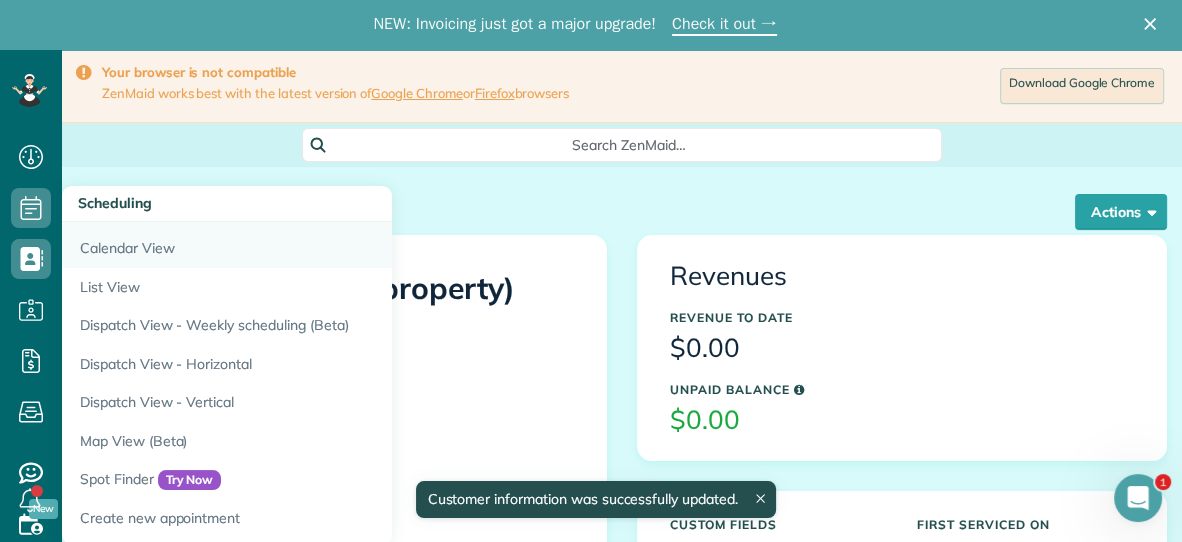 scroll, scrollTop: 0, scrollLeft: 0, axis: both 